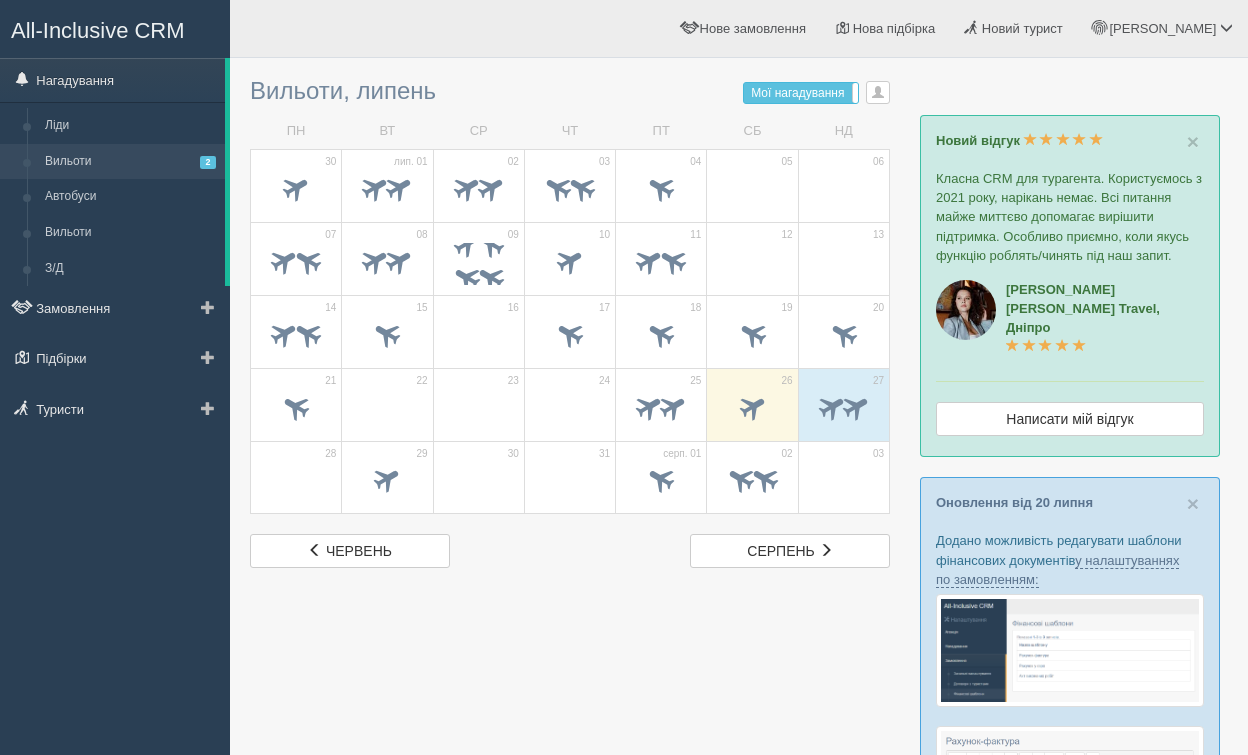 scroll, scrollTop: 0, scrollLeft: 0, axis: both 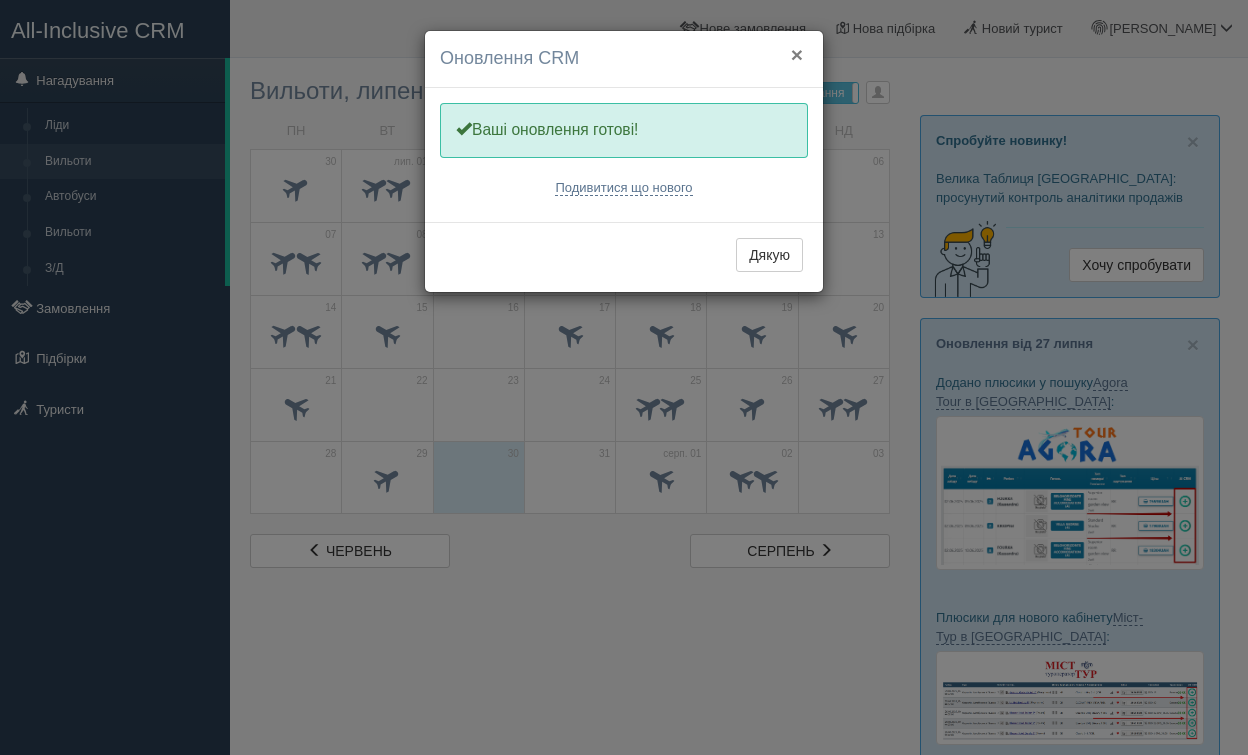 click on "×" at bounding box center (797, 54) 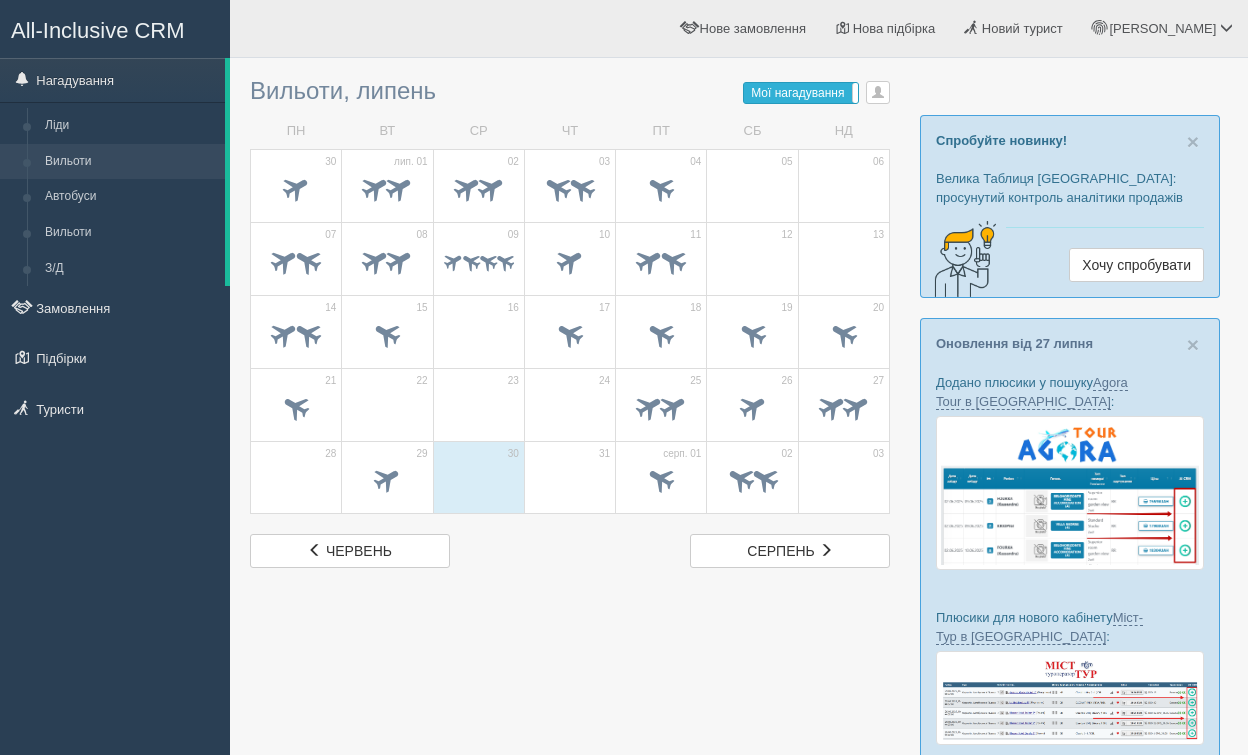 click on "Мої нагадування" at bounding box center (797, 93) 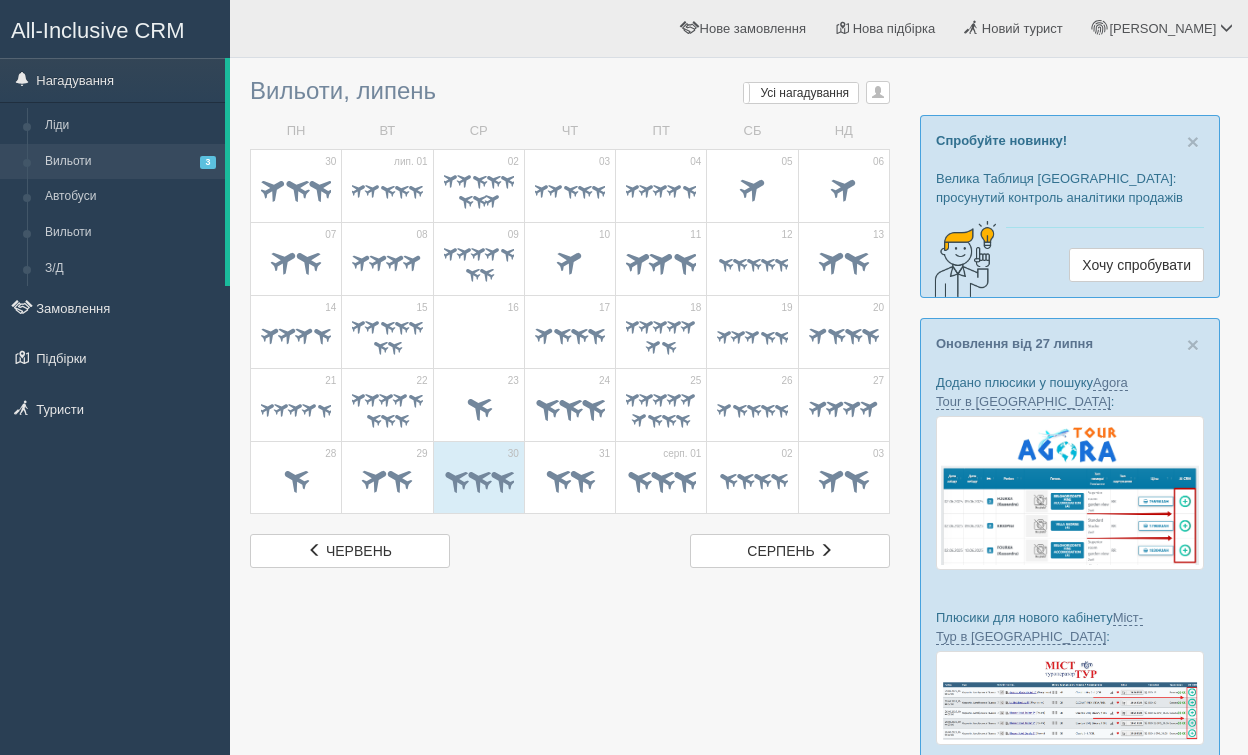 scroll, scrollTop: 0, scrollLeft: 0, axis: both 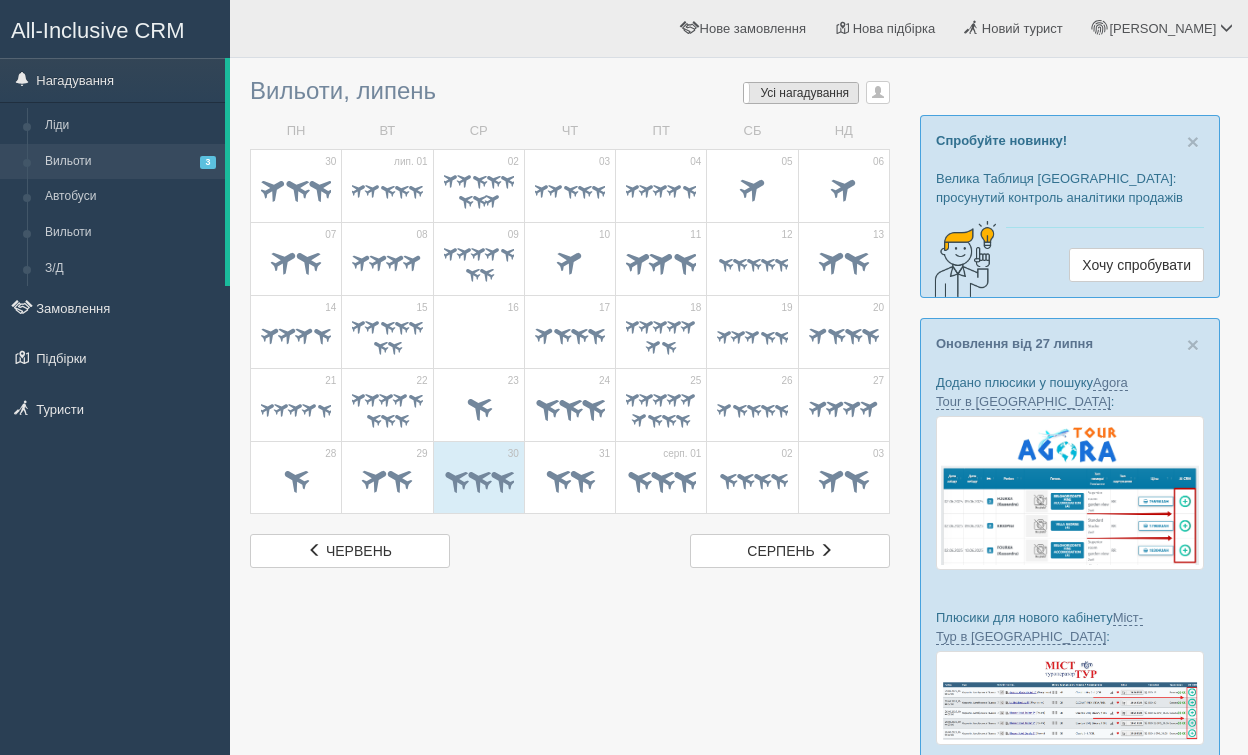 click on "Усі нагадування" at bounding box center (805, 93) 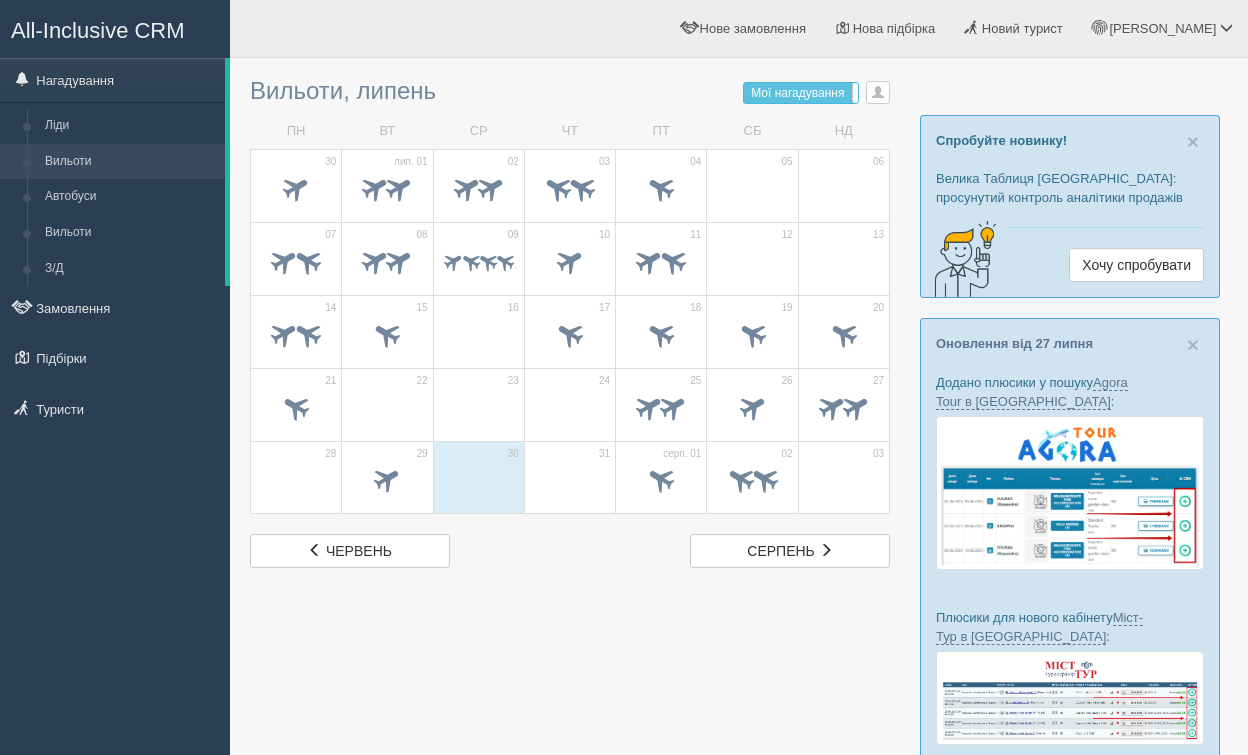 scroll, scrollTop: 0, scrollLeft: 0, axis: both 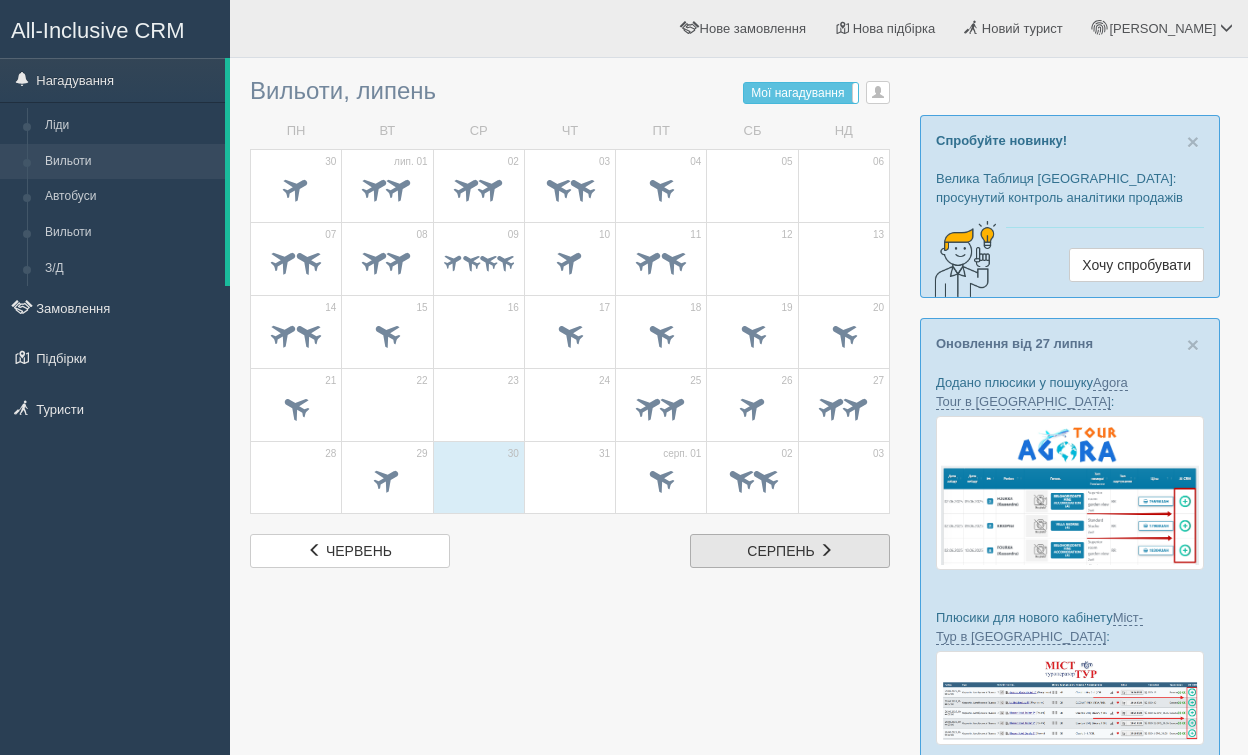 click on "сер
серпень" at bounding box center [790, 551] 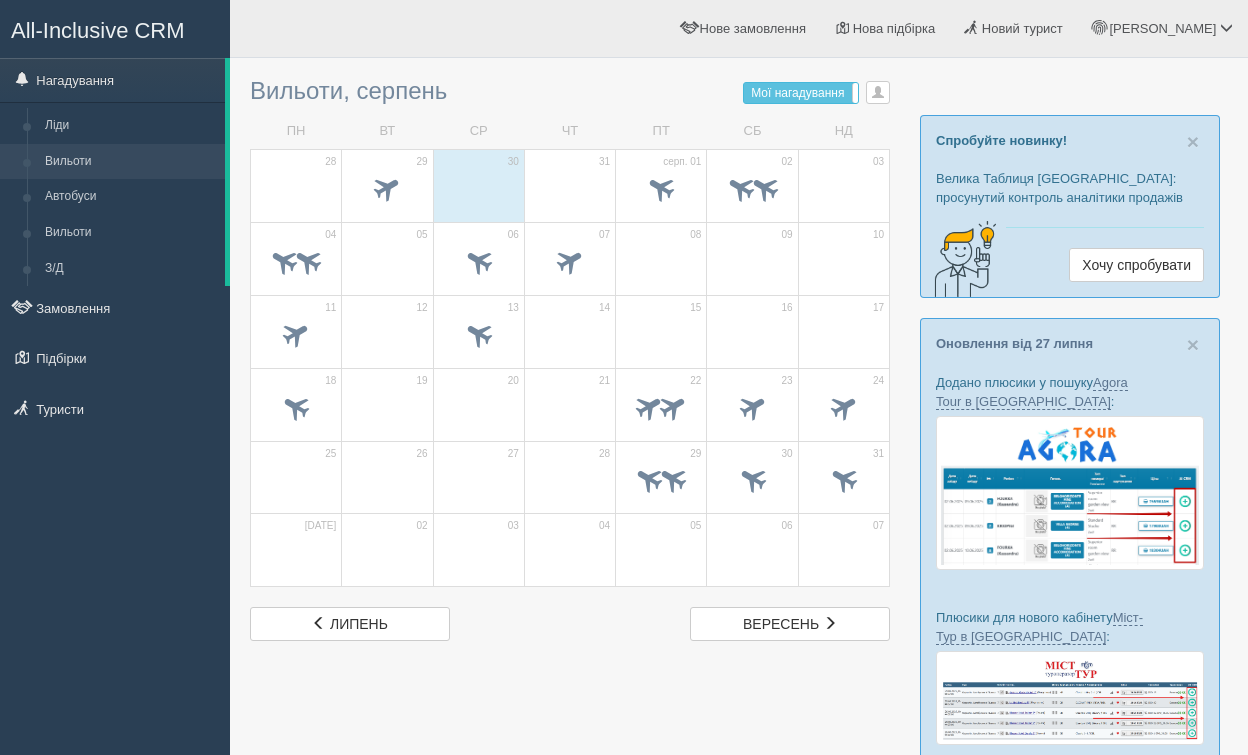 scroll, scrollTop: 0, scrollLeft: 0, axis: both 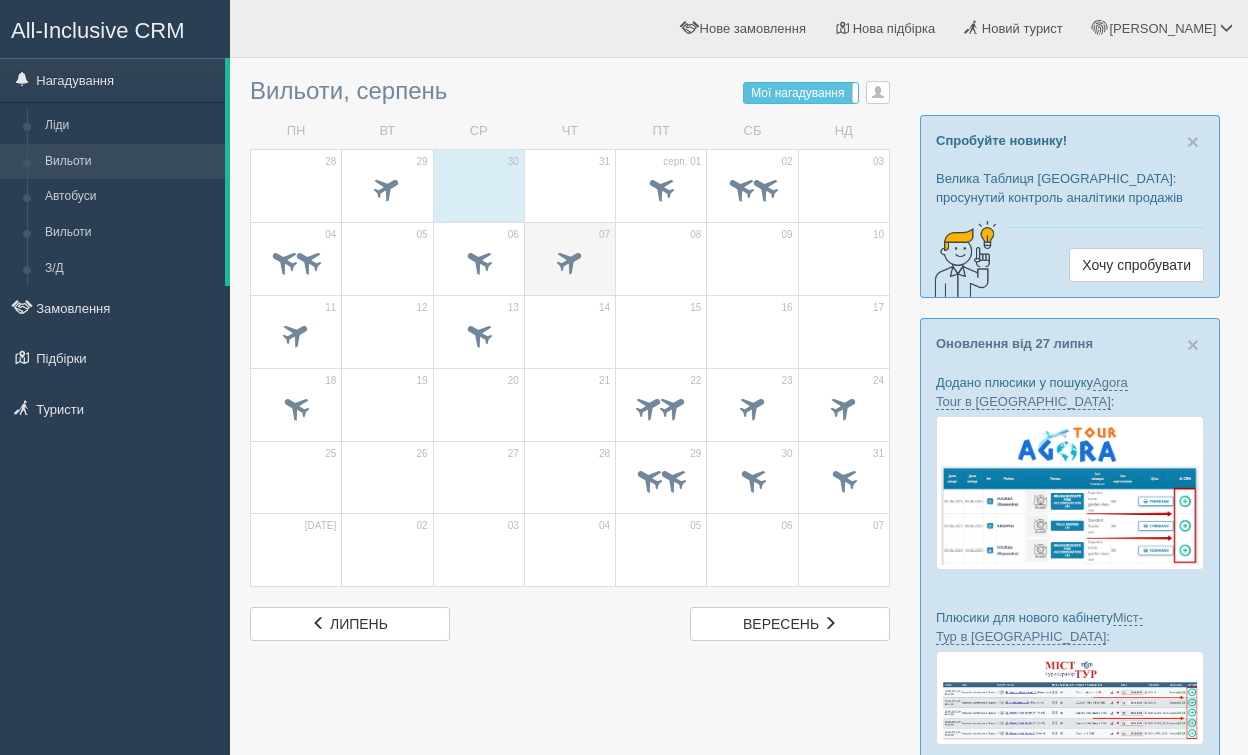 click at bounding box center (570, 260) 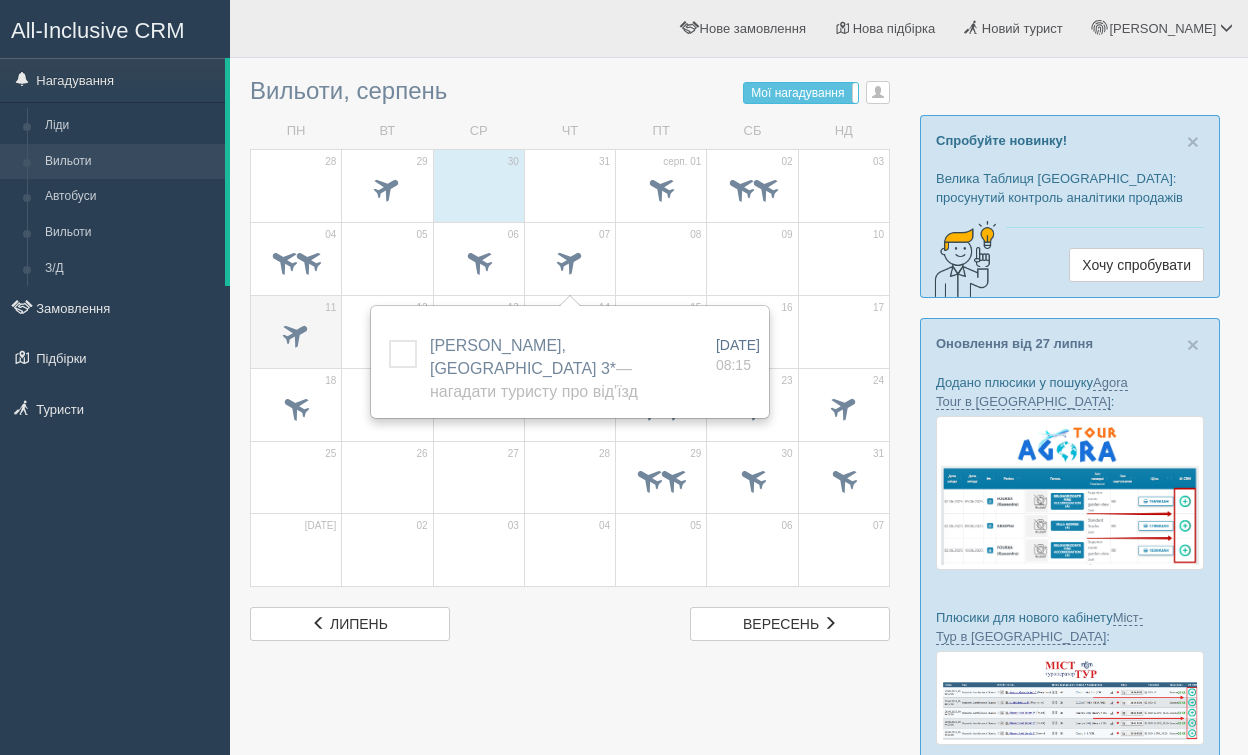 click at bounding box center (296, 333) 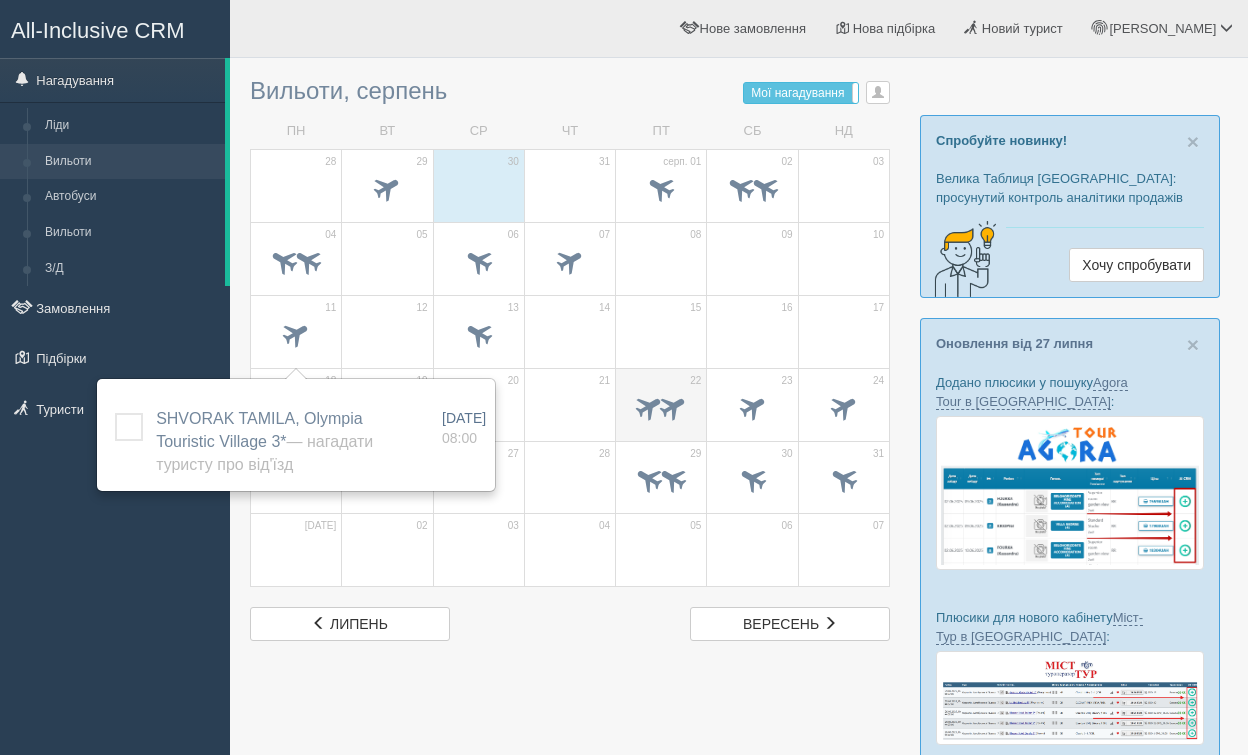 click at bounding box center (673, 406) 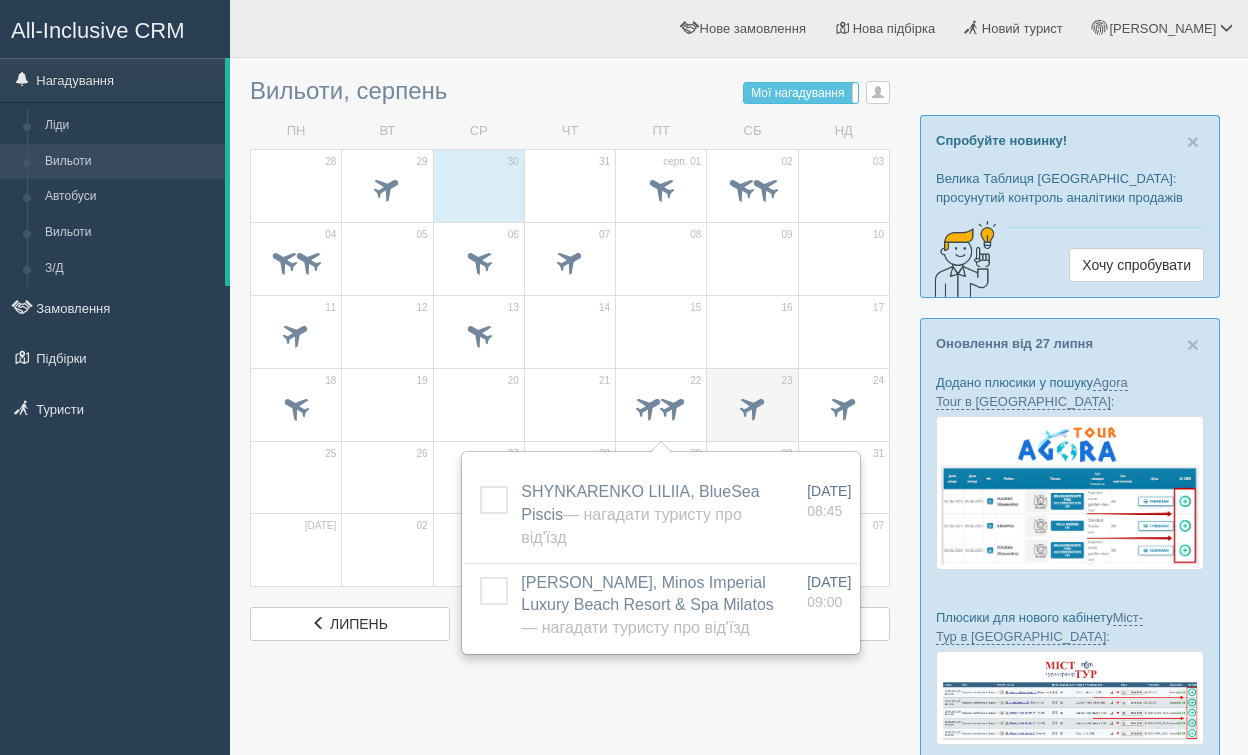 click at bounding box center (752, 406) 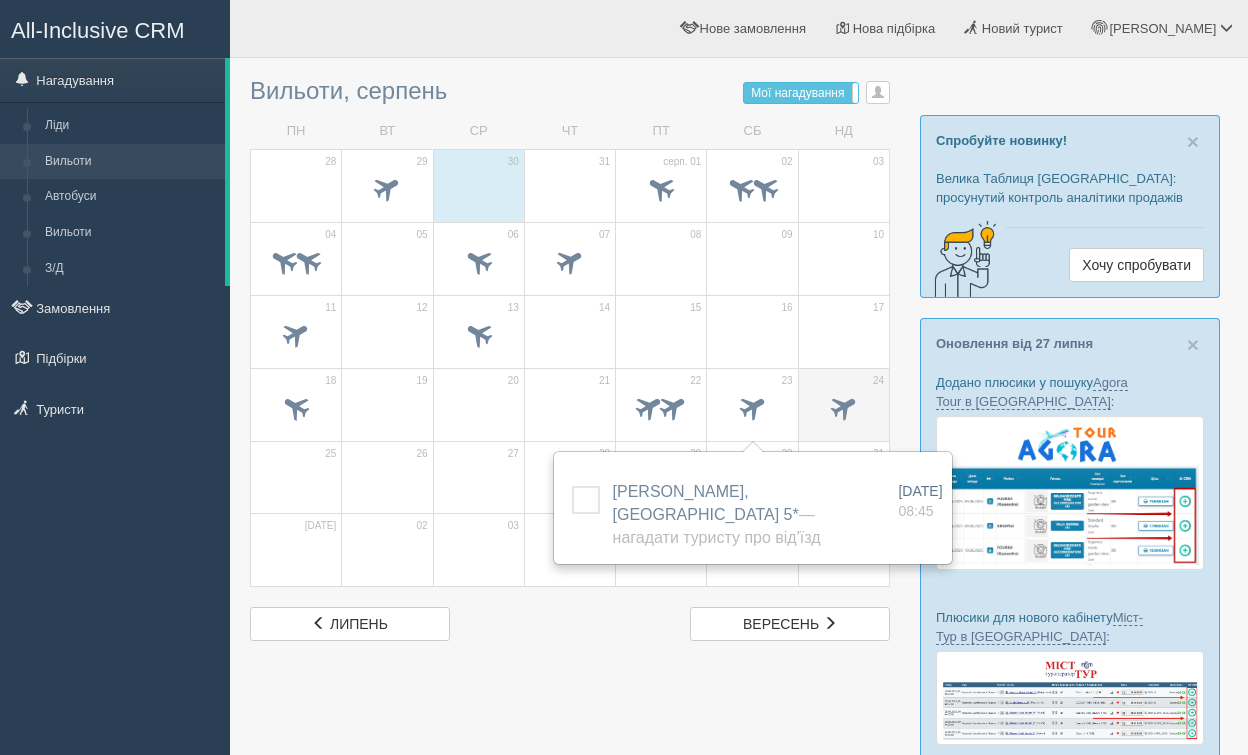click at bounding box center (843, 406) 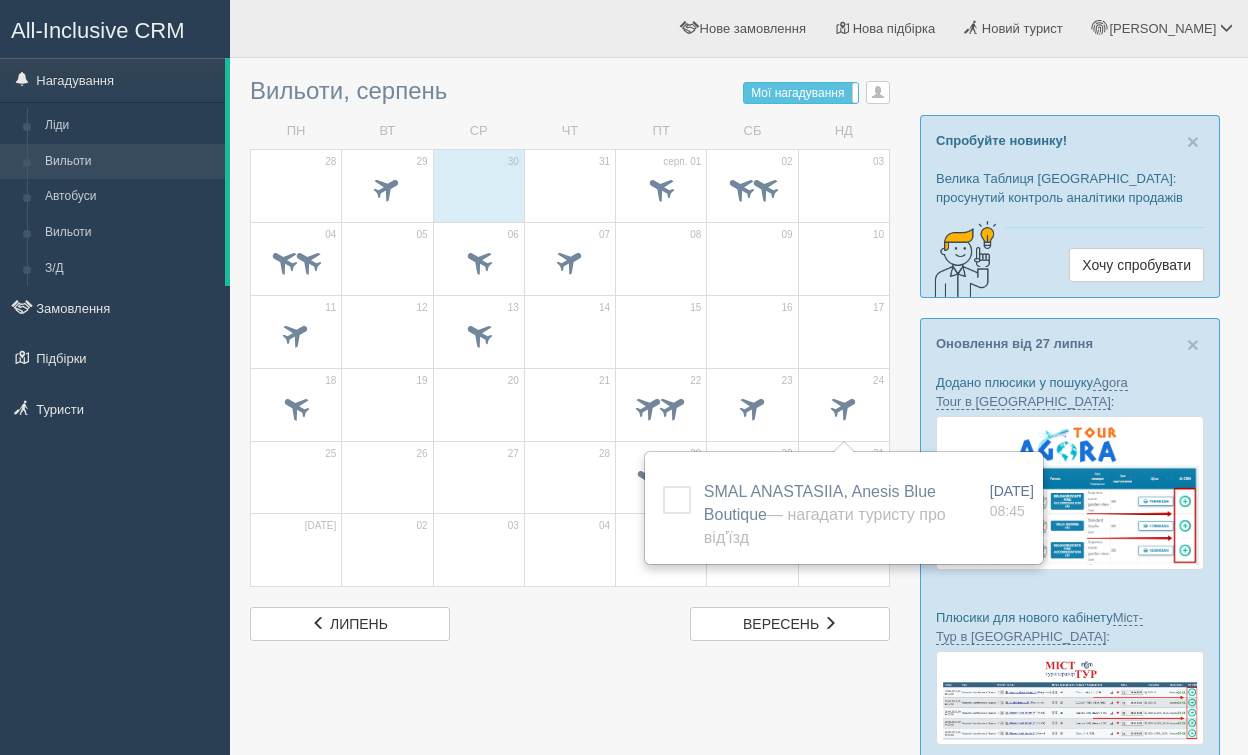 click on "лип
липень
вер
вересень" at bounding box center [570, 624] 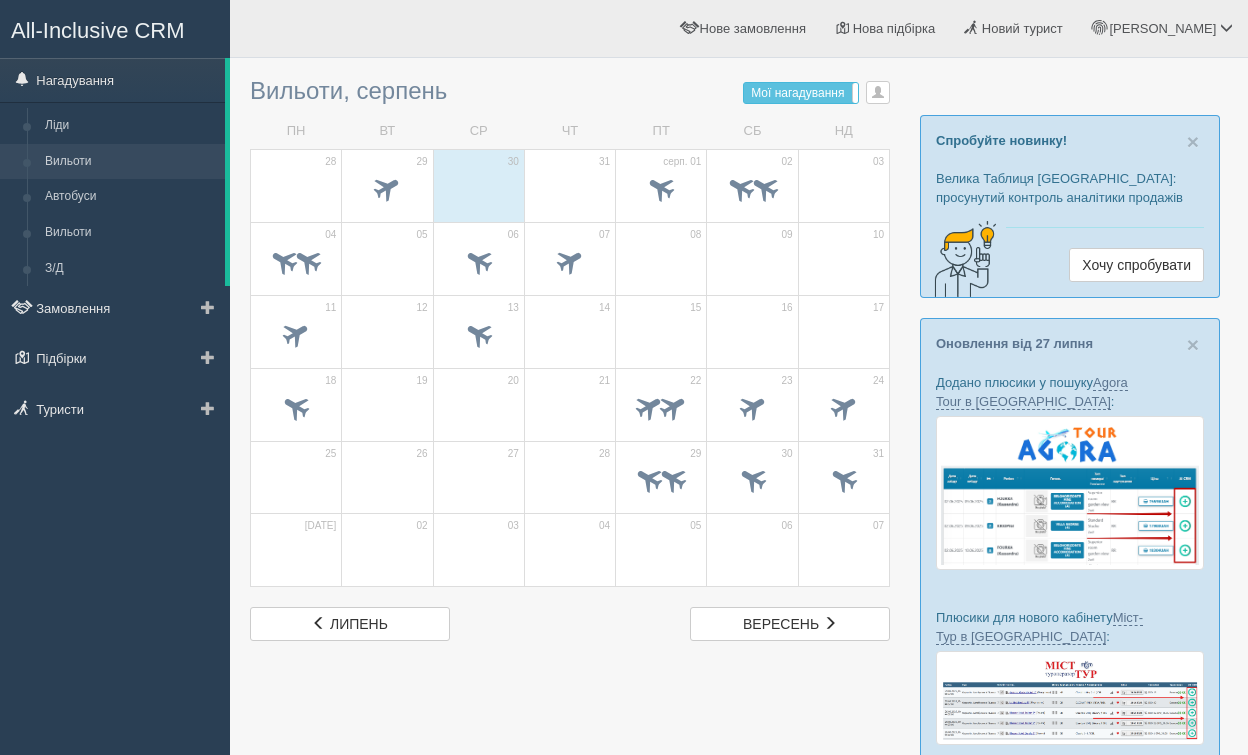 click on "Вильоти" at bounding box center [130, 162] 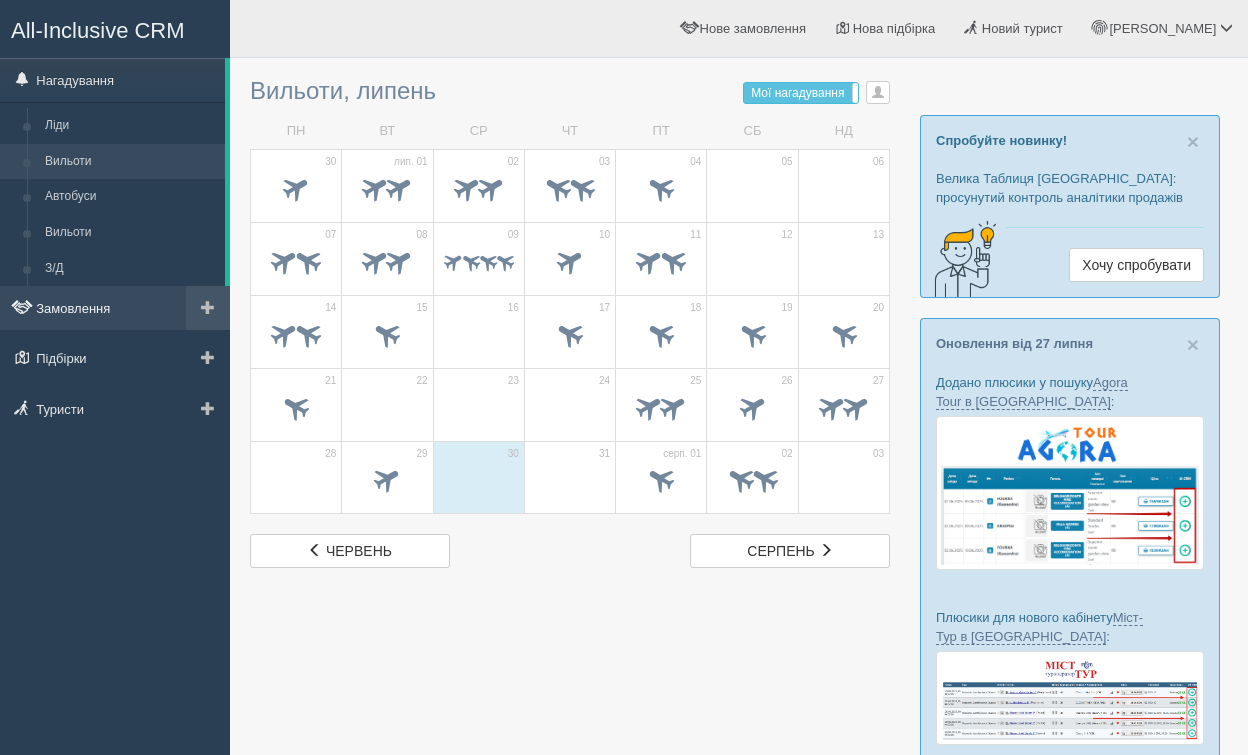 scroll, scrollTop: 0, scrollLeft: 0, axis: both 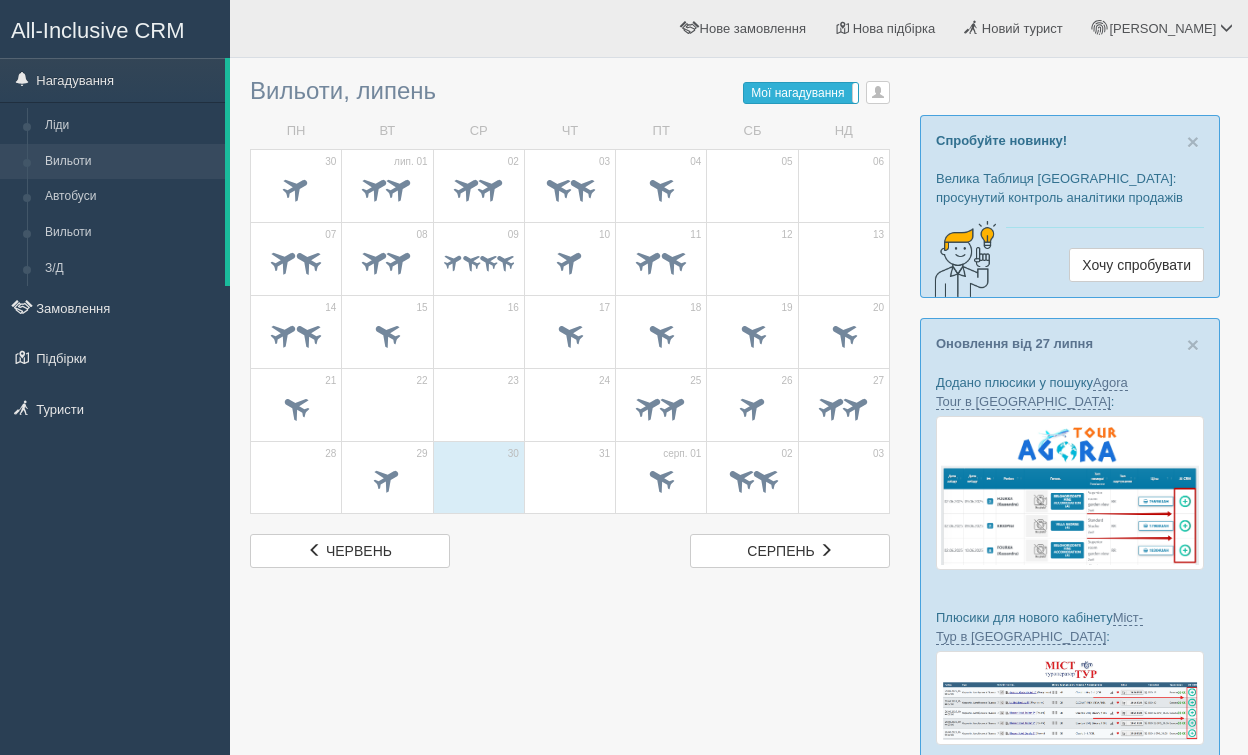 click on "Мої нагадування" at bounding box center [797, 93] 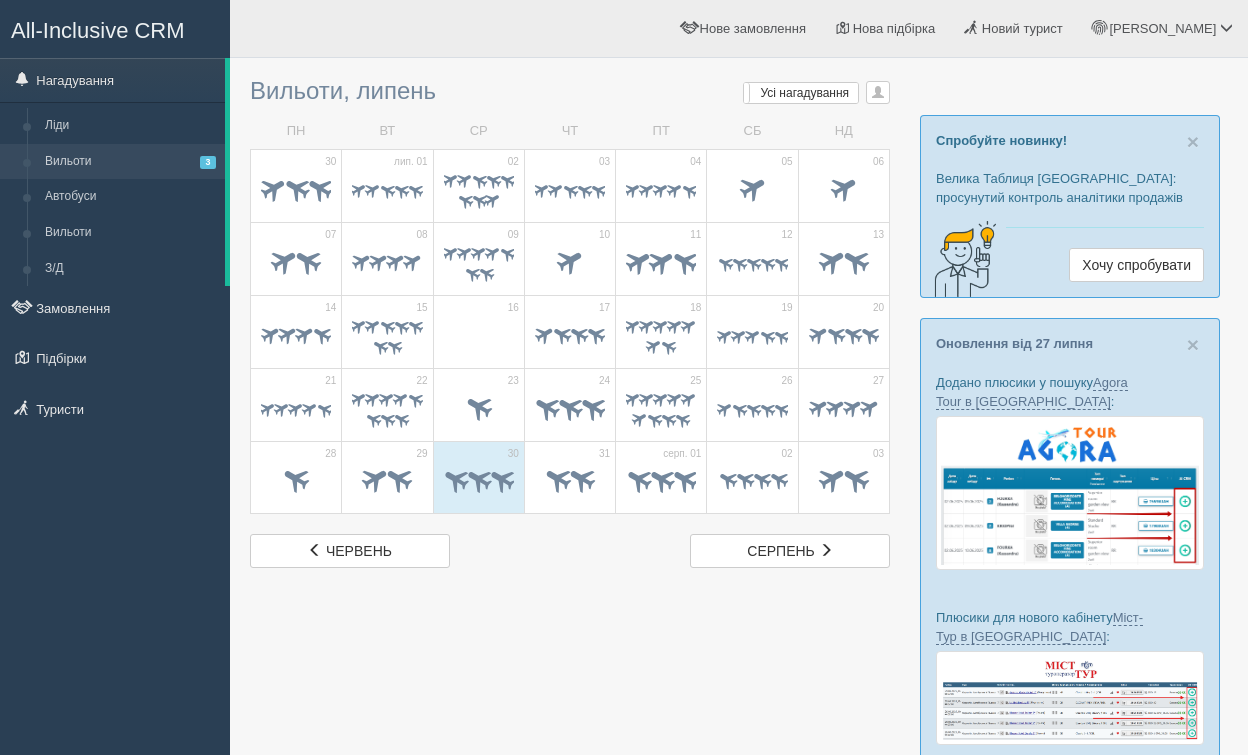 scroll, scrollTop: 0, scrollLeft: 0, axis: both 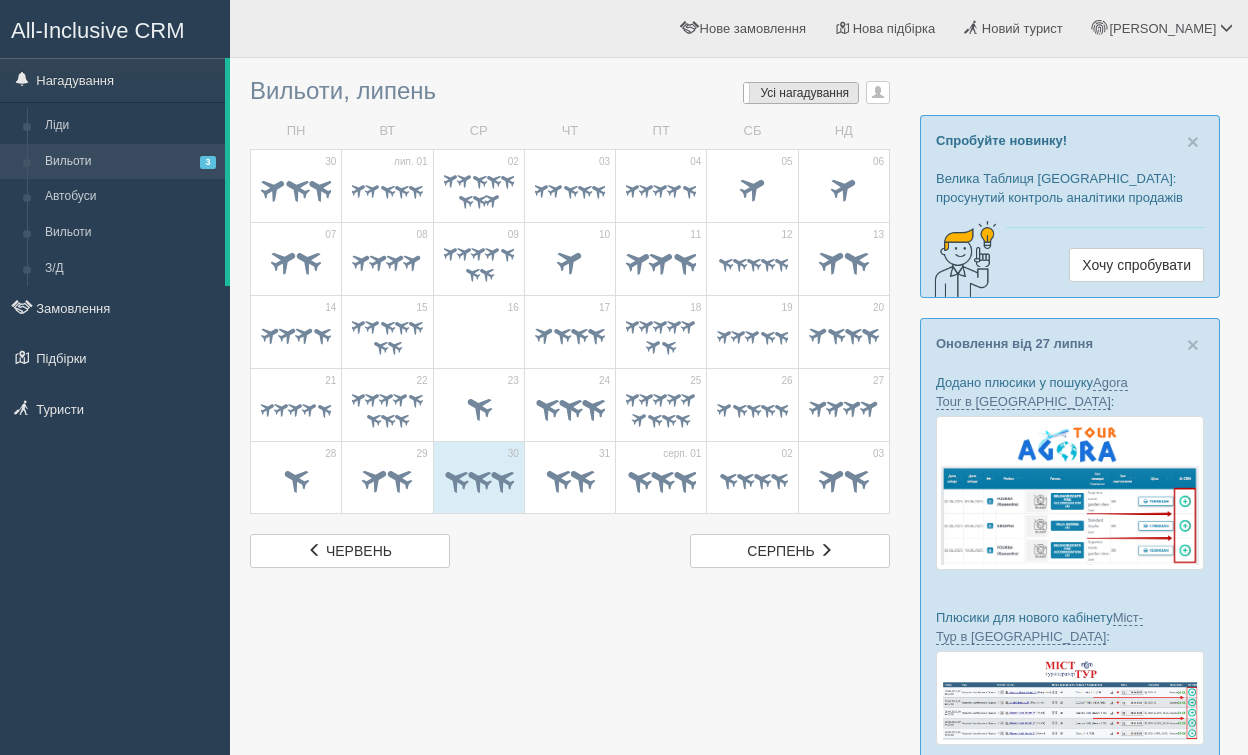 click on "Усі нагадування" at bounding box center [805, 93] 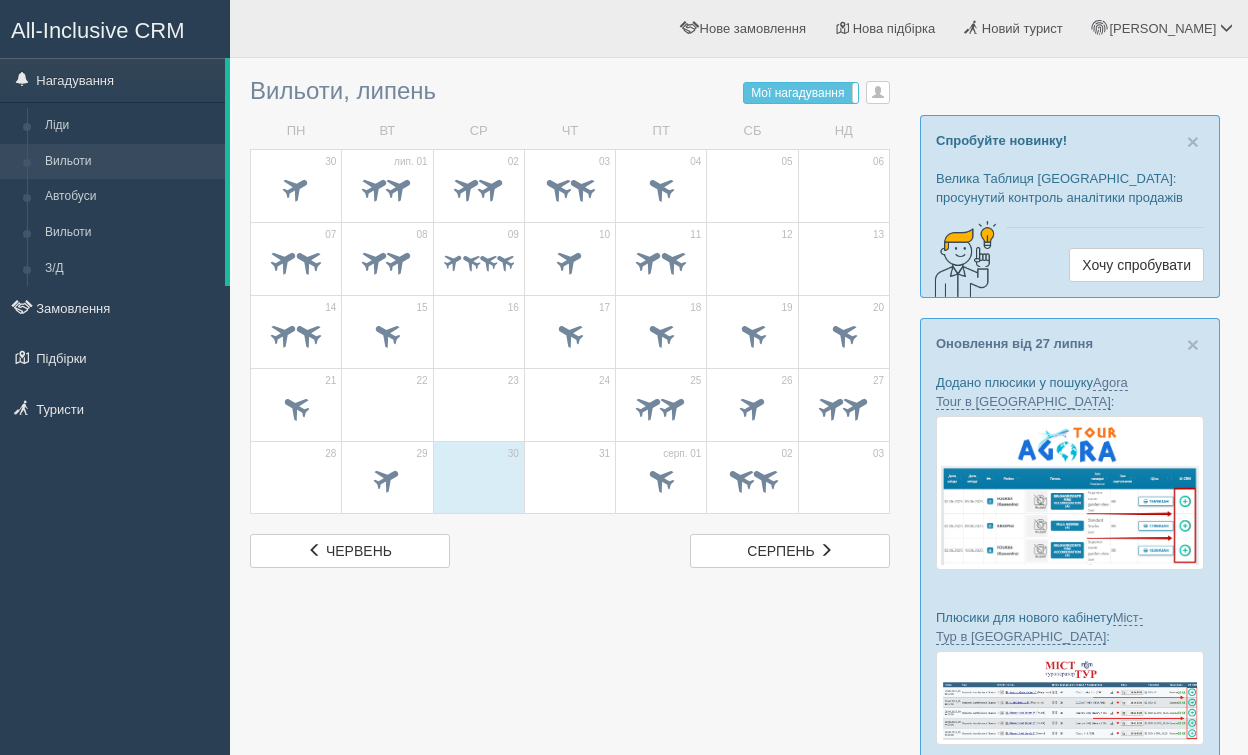scroll, scrollTop: 0, scrollLeft: 0, axis: both 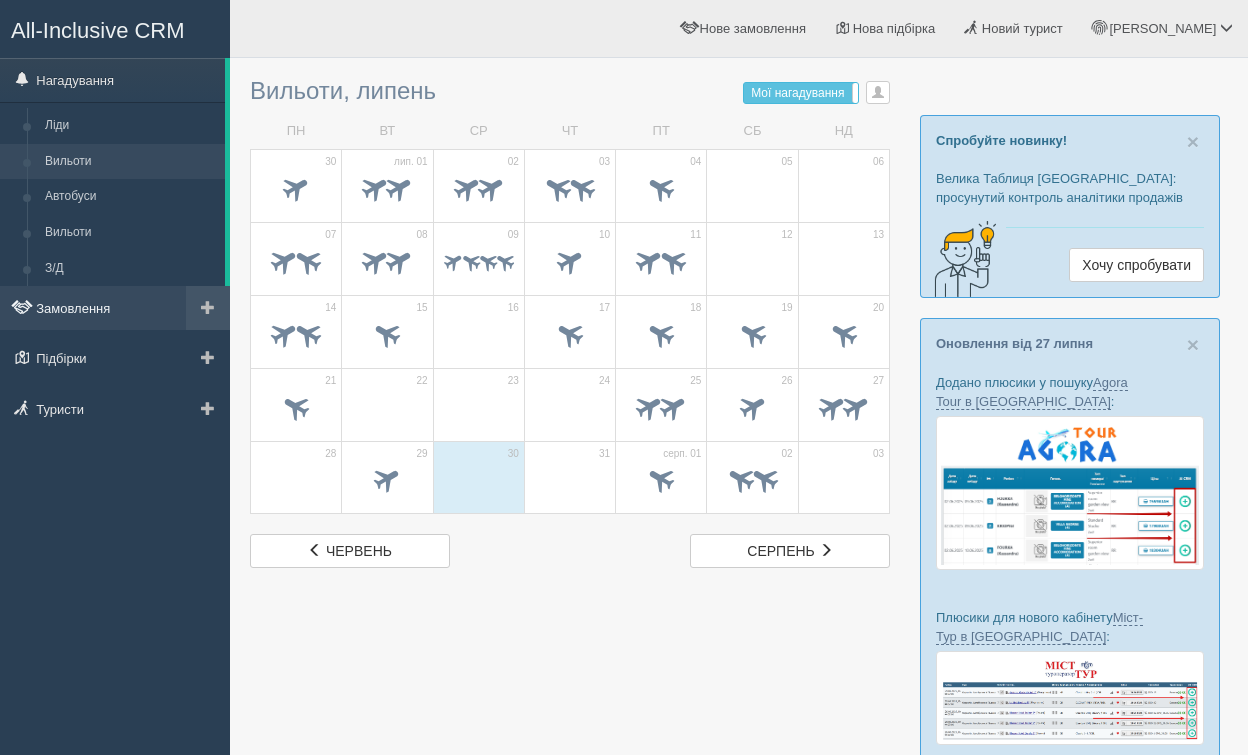 click on "Замовлення" at bounding box center [115, 308] 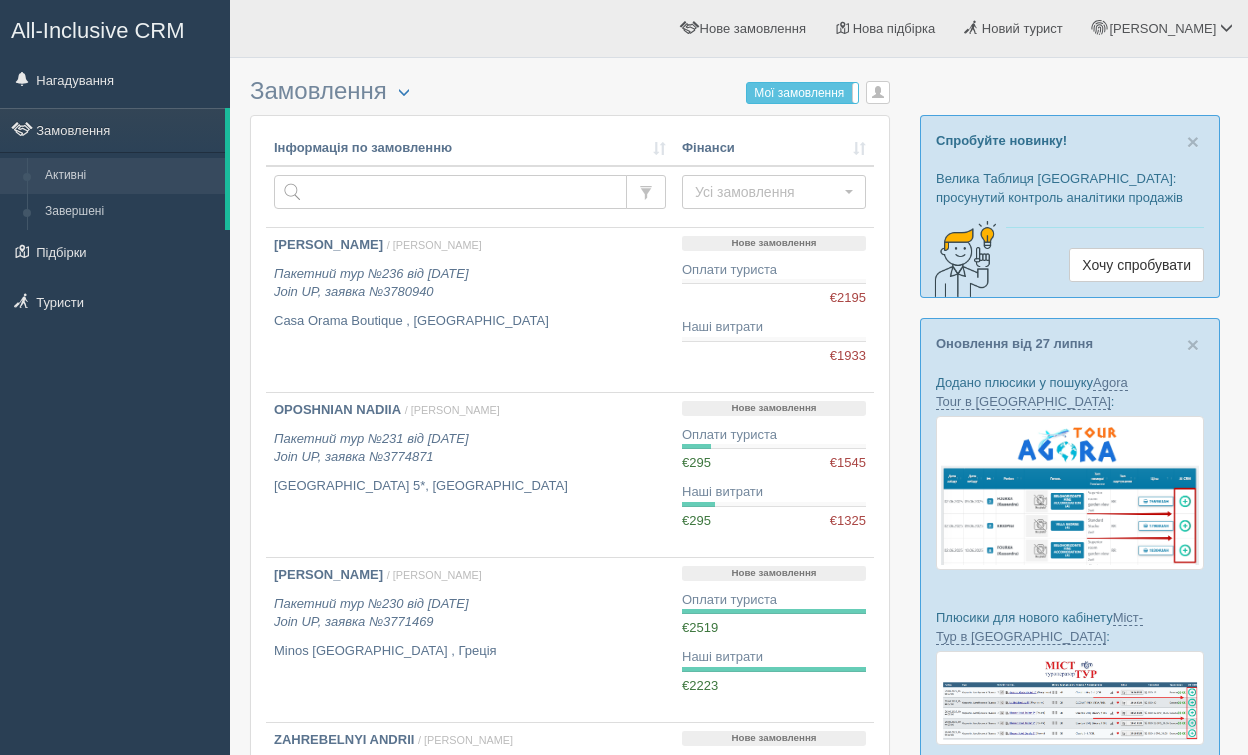 scroll, scrollTop: 0, scrollLeft: 0, axis: both 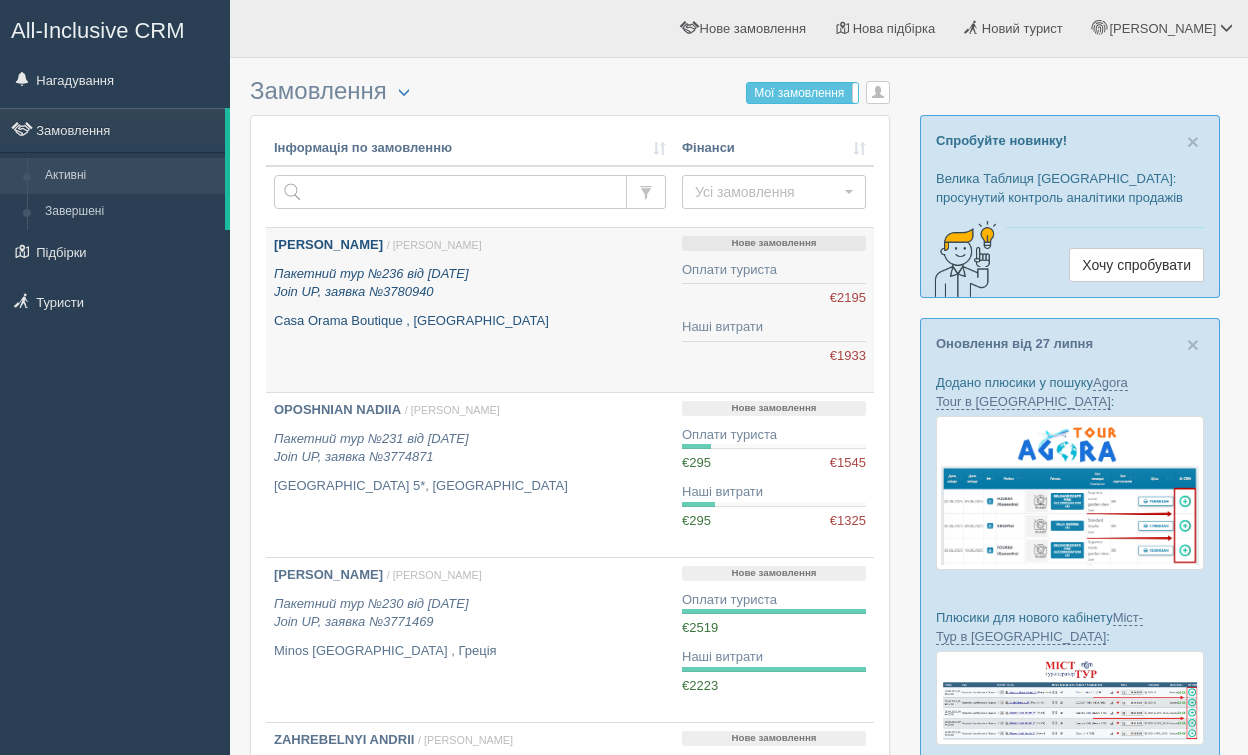 click on "LESKIV ULYANA
/ Людмила М.
Пакетний тур №236 від 29.07.2025
Join UP, заявка №3780940
Casa Orama Boutique , Греція" at bounding box center (470, 310) 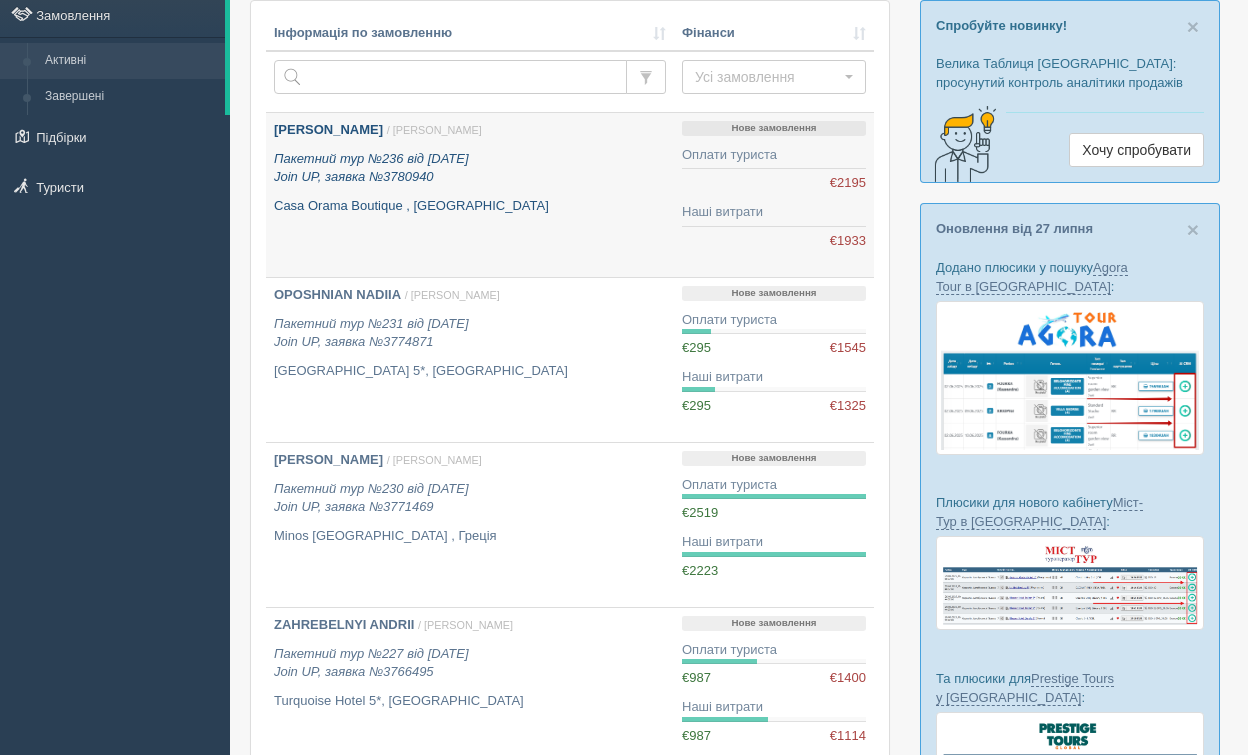 scroll, scrollTop: 240, scrollLeft: 0, axis: vertical 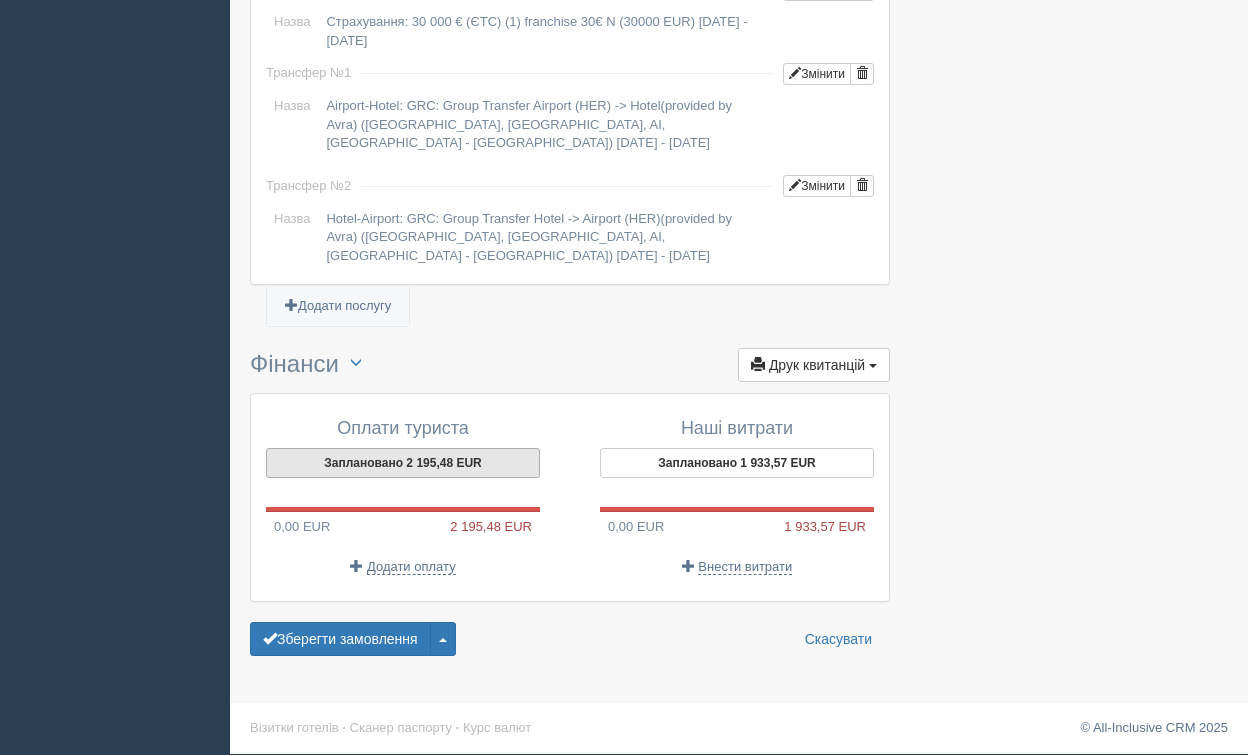 click on "Заплановано 2 195,48 EUR" at bounding box center [403, 463] 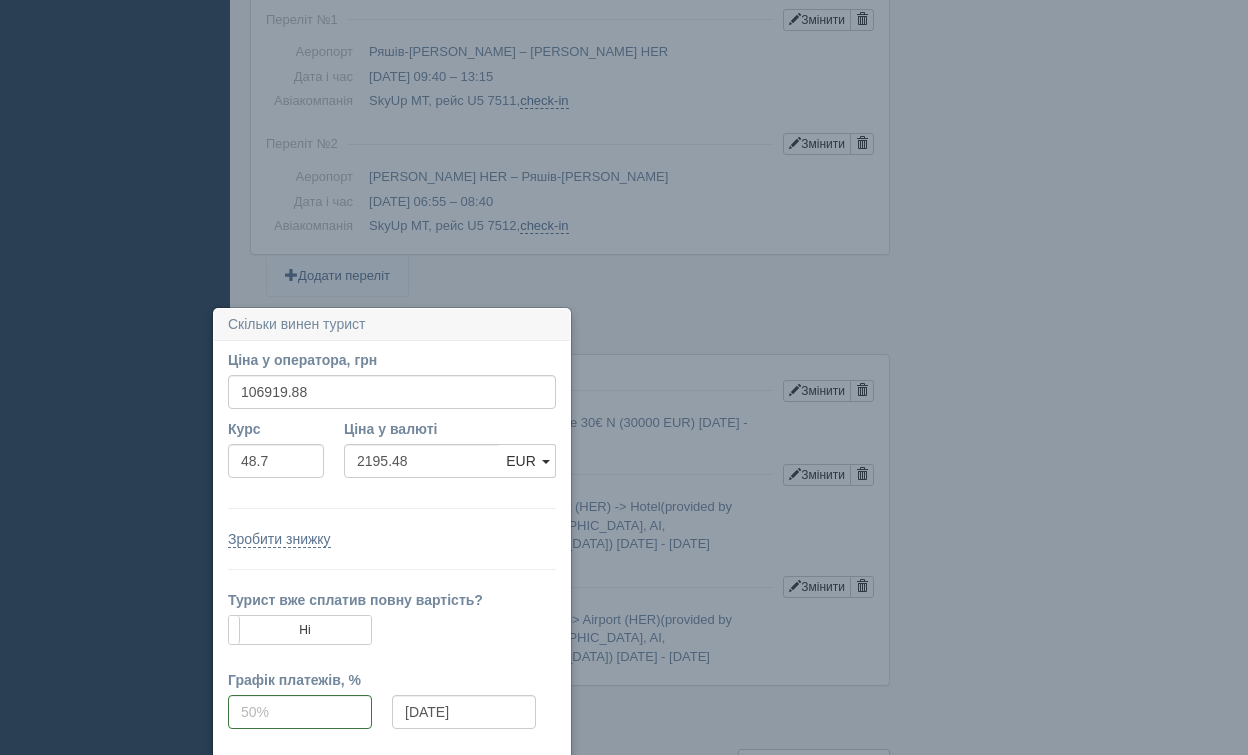 scroll, scrollTop: 1326, scrollLeft: 0, axis: vertical 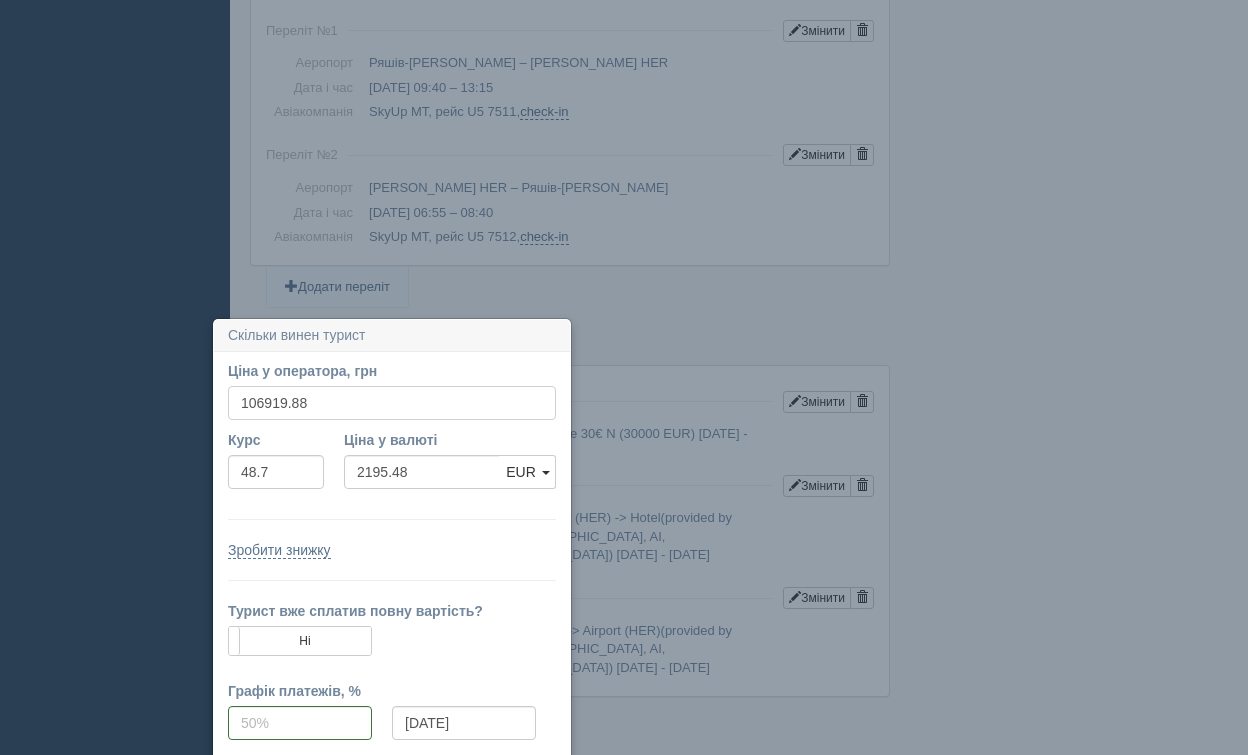 drag, startPoint x: 338, startPoint y: 402, endPoint x: 147, endPoint y: 401, distance: 191.00262 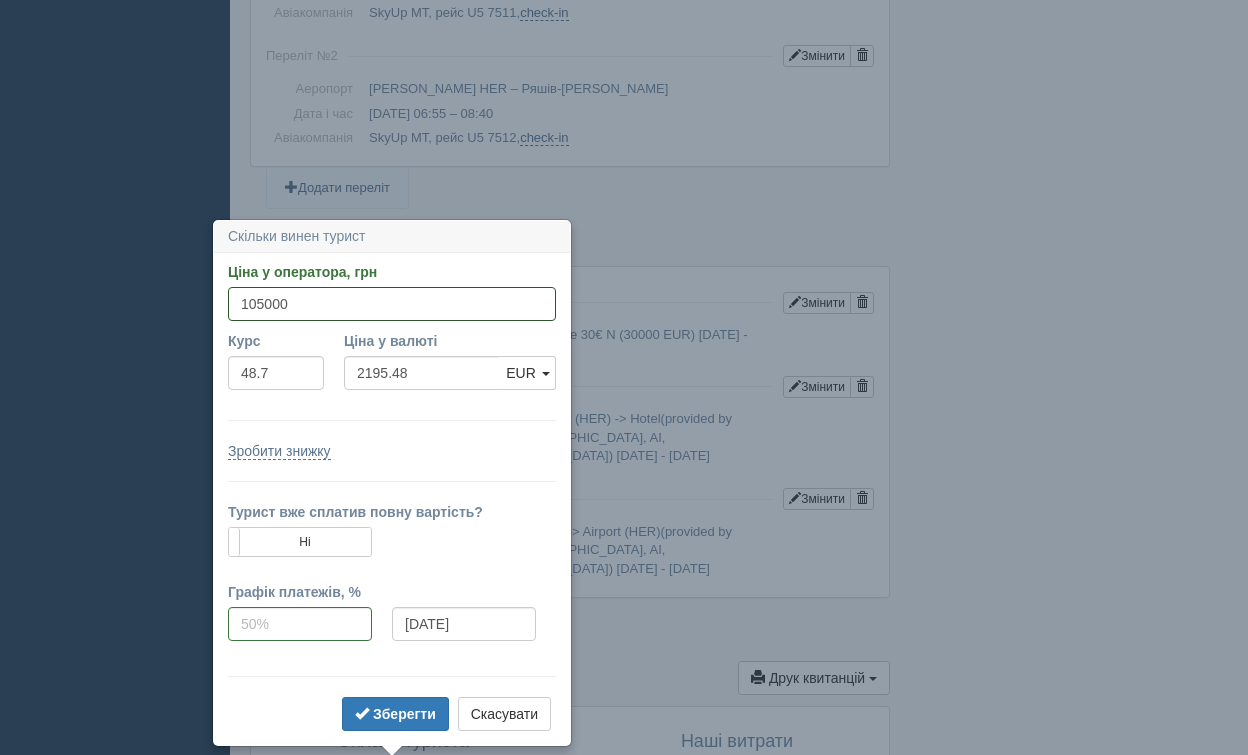 scroll, scrollTop: 1430, scrollLeft: 0, axis: vertical 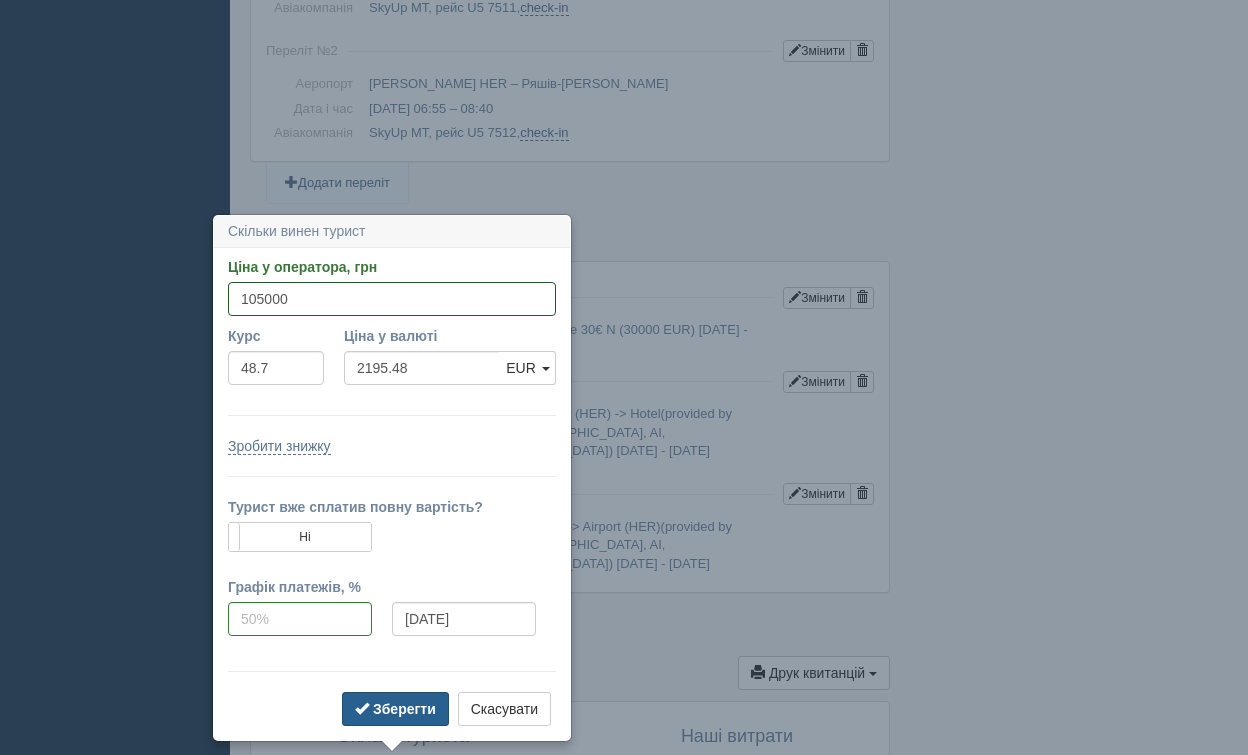 type on "105000" 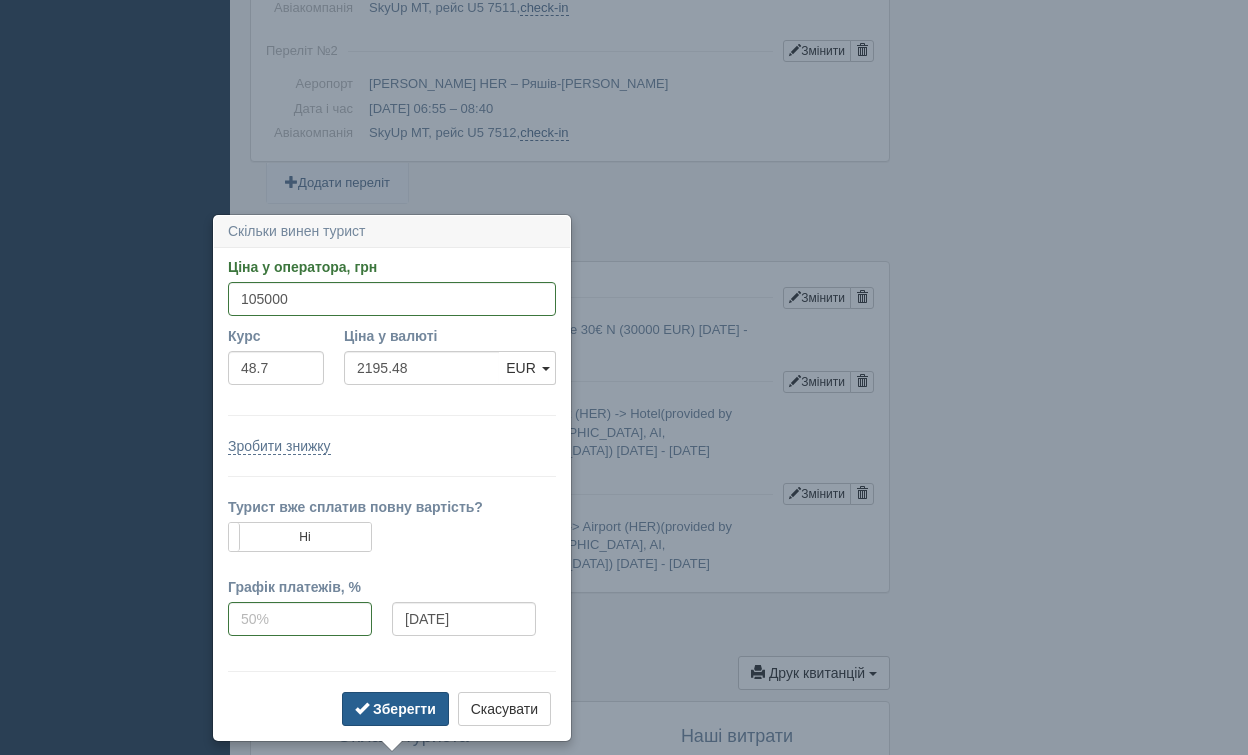 type on "2156.06" 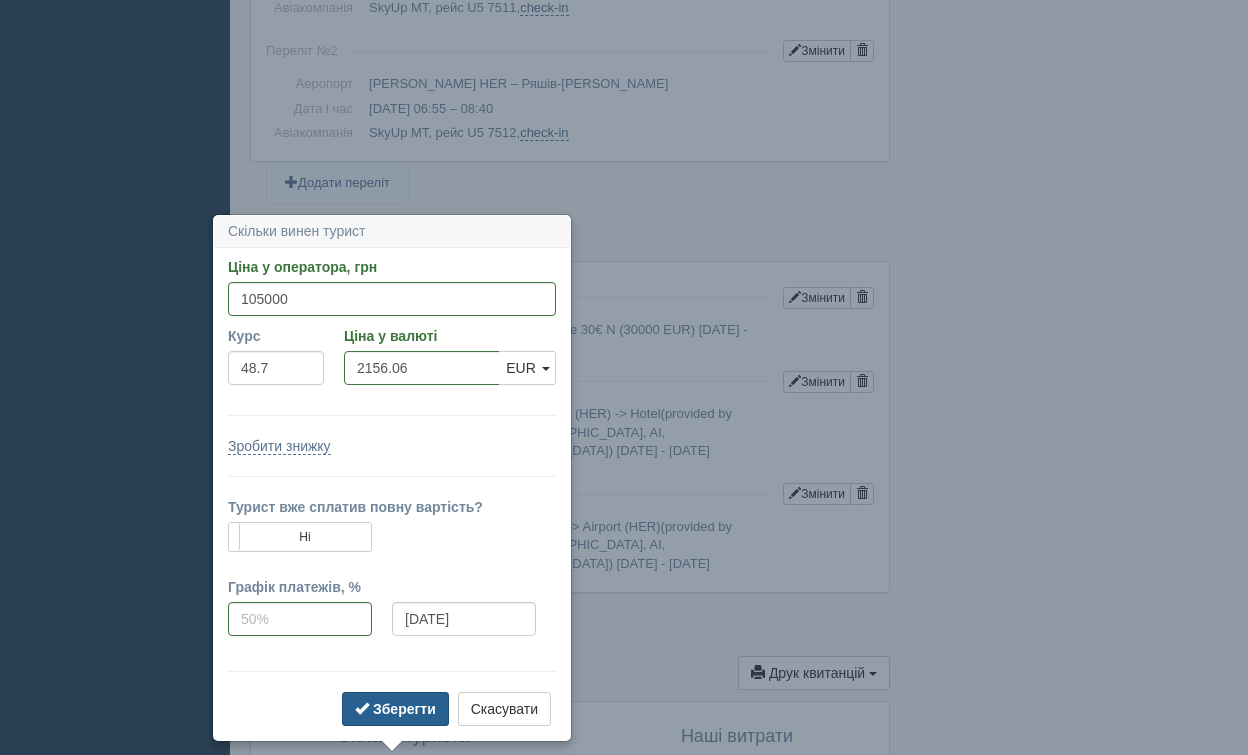 click on "Зберегти" at bounding box center (404, 709) 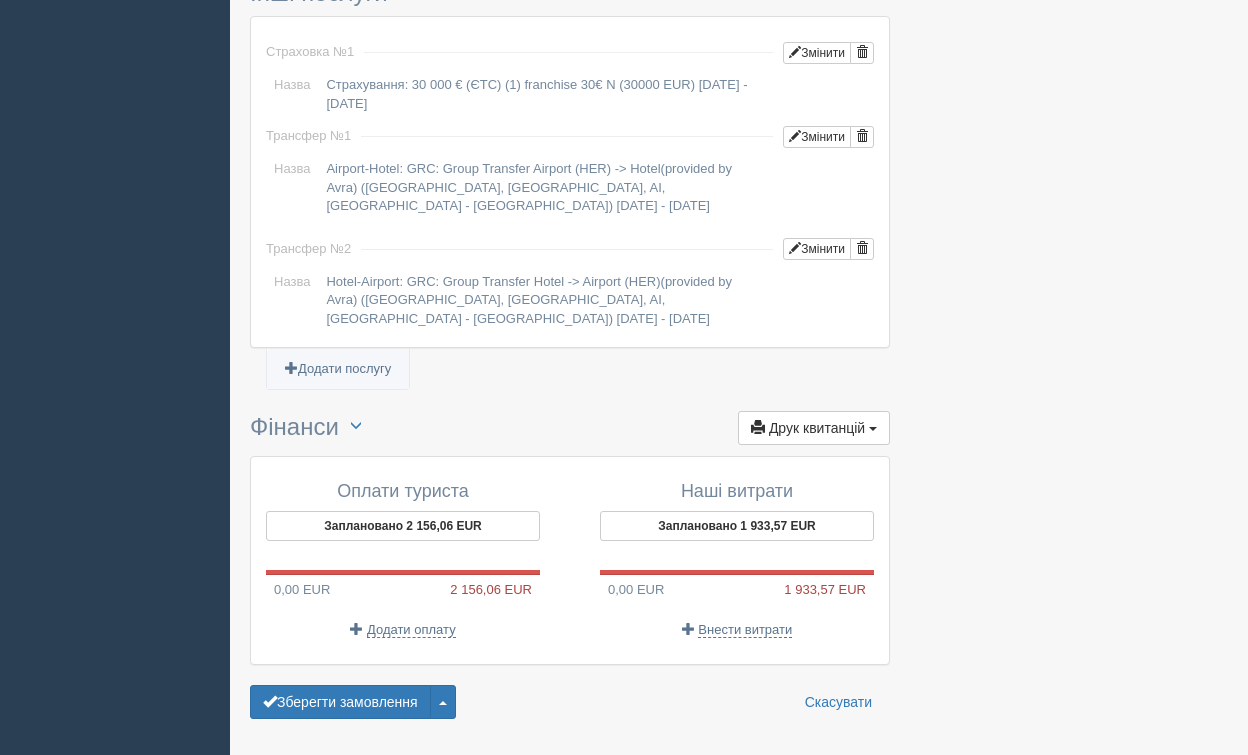 scroll, scrollTop: 1738, scrollLeft: 0, axis: vertical 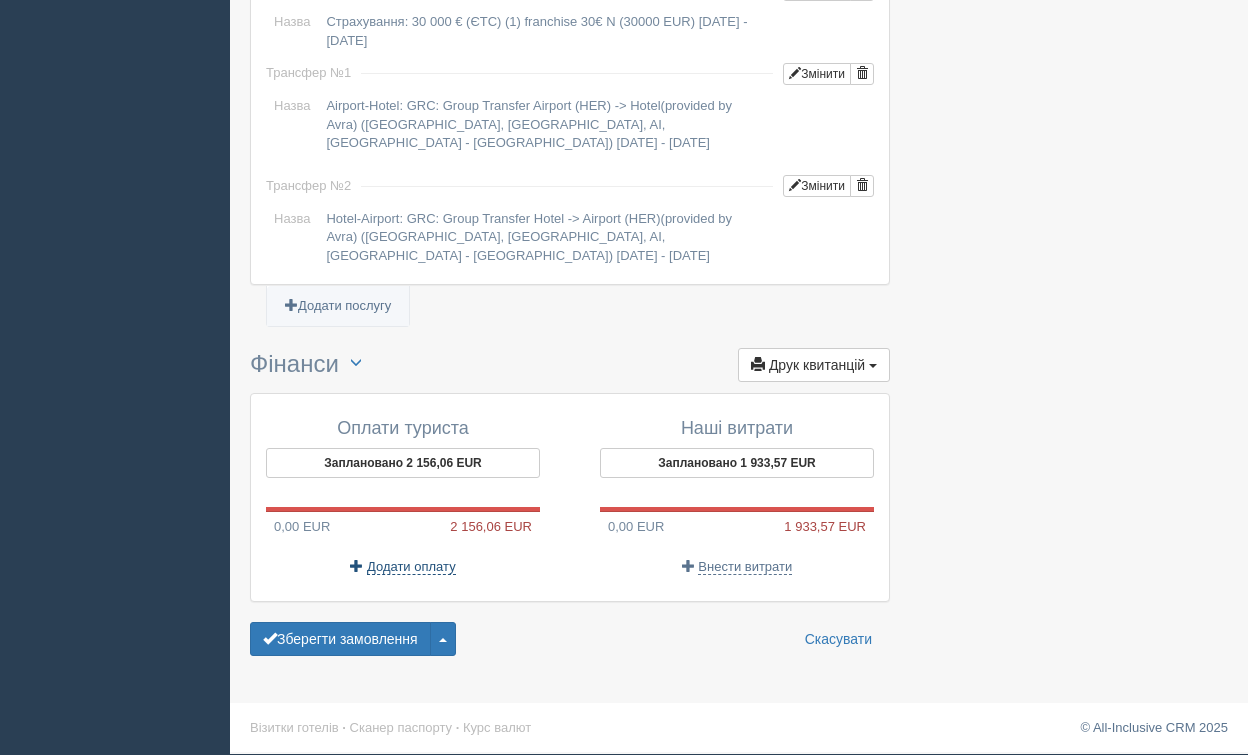 click on "Додати оплату" at bounding box center [411, 567] 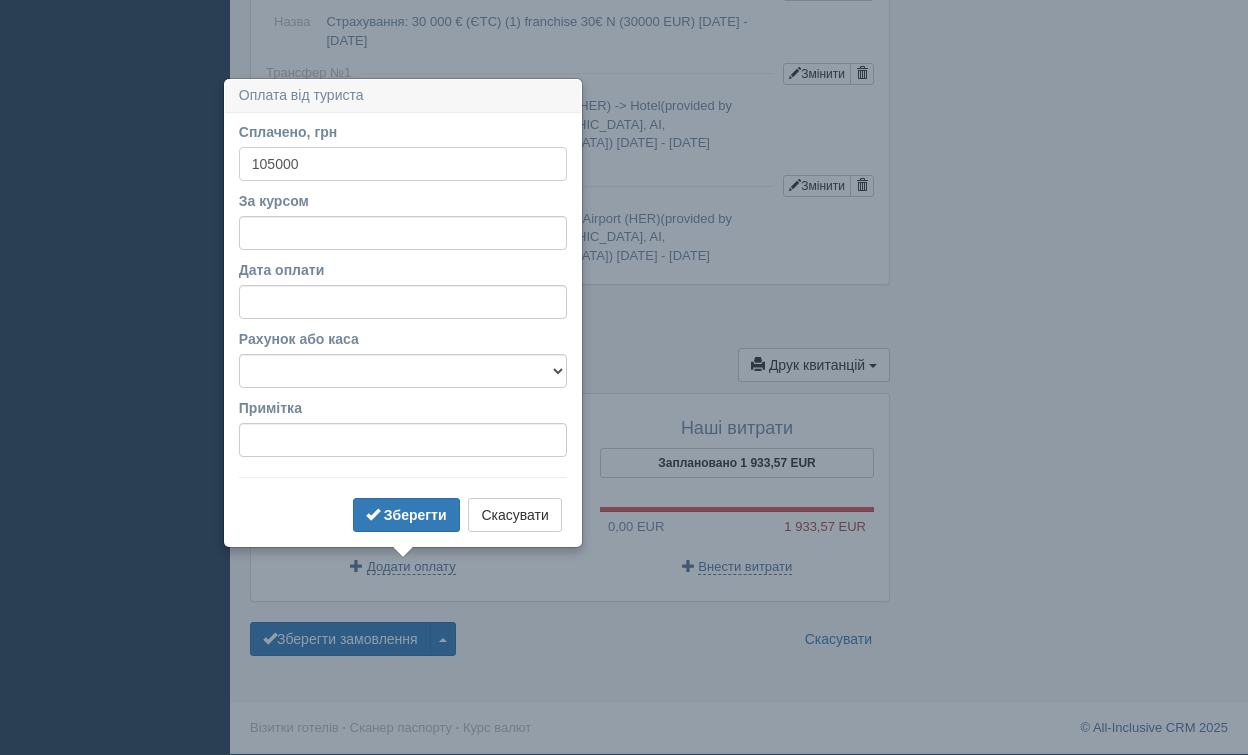 type on "105000" 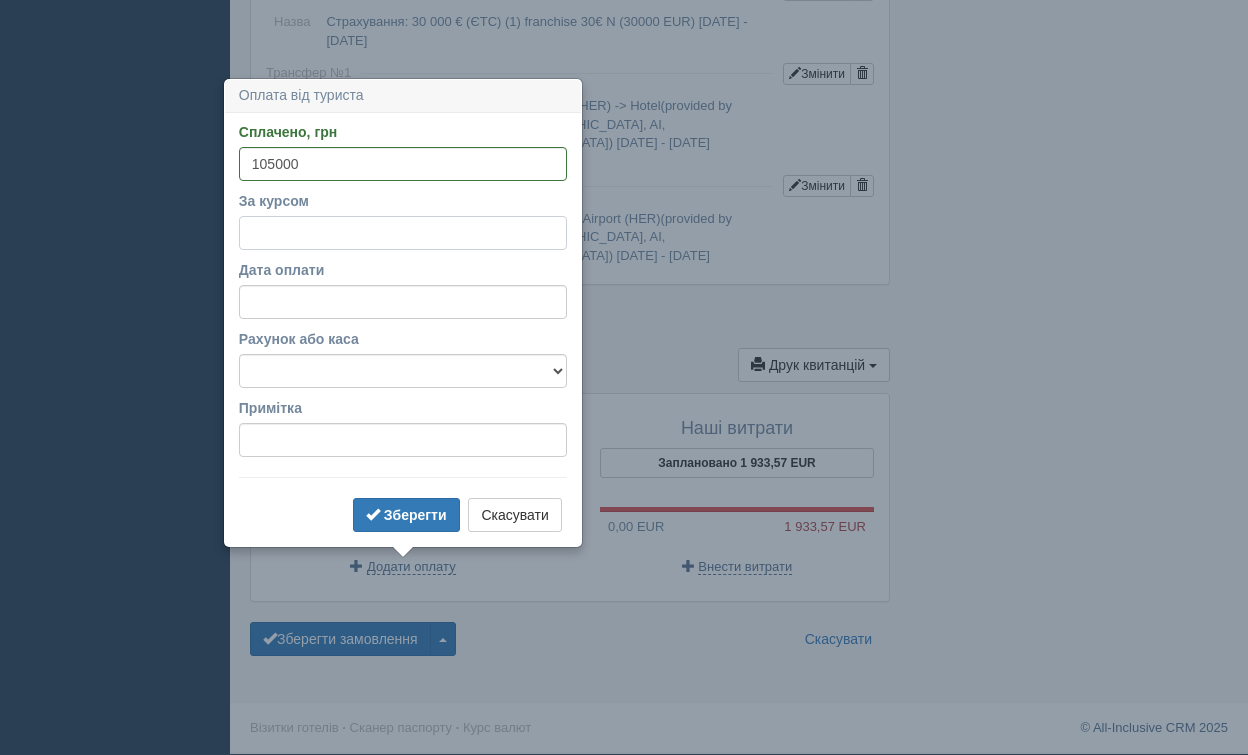 click on "За курсом" at bounding box center (403, 233) 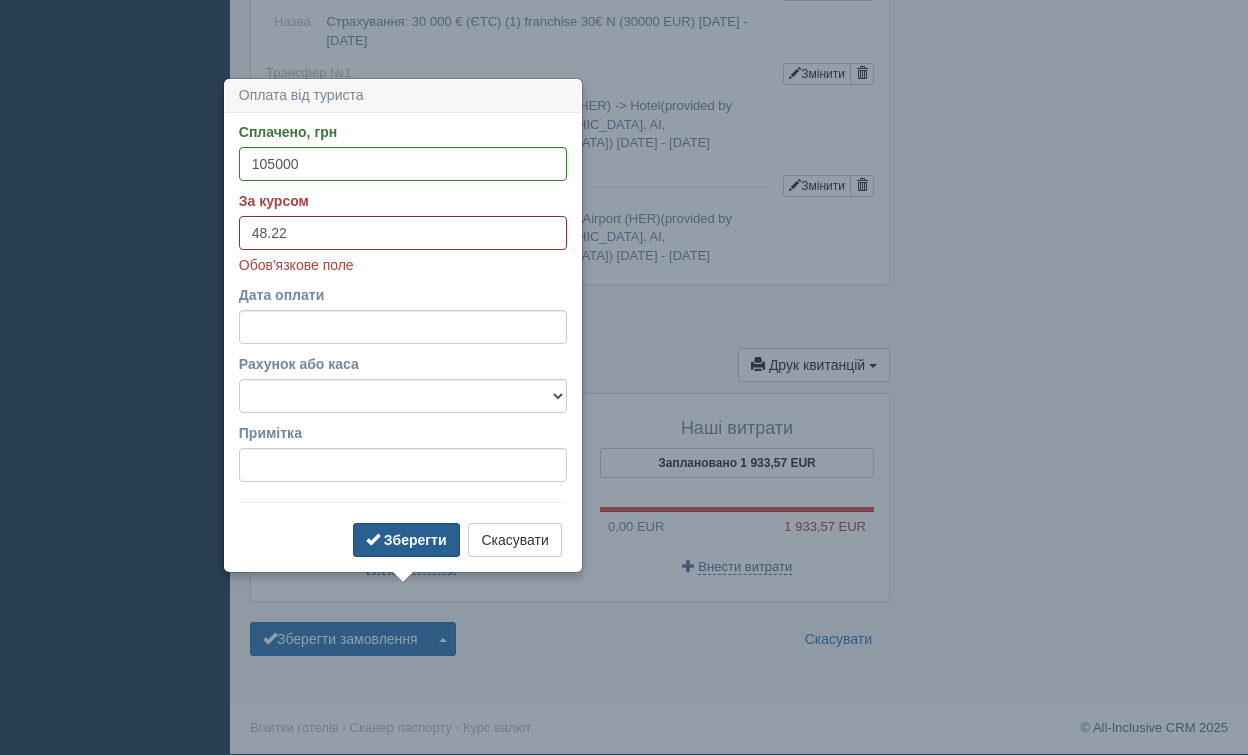 type on "48.22" 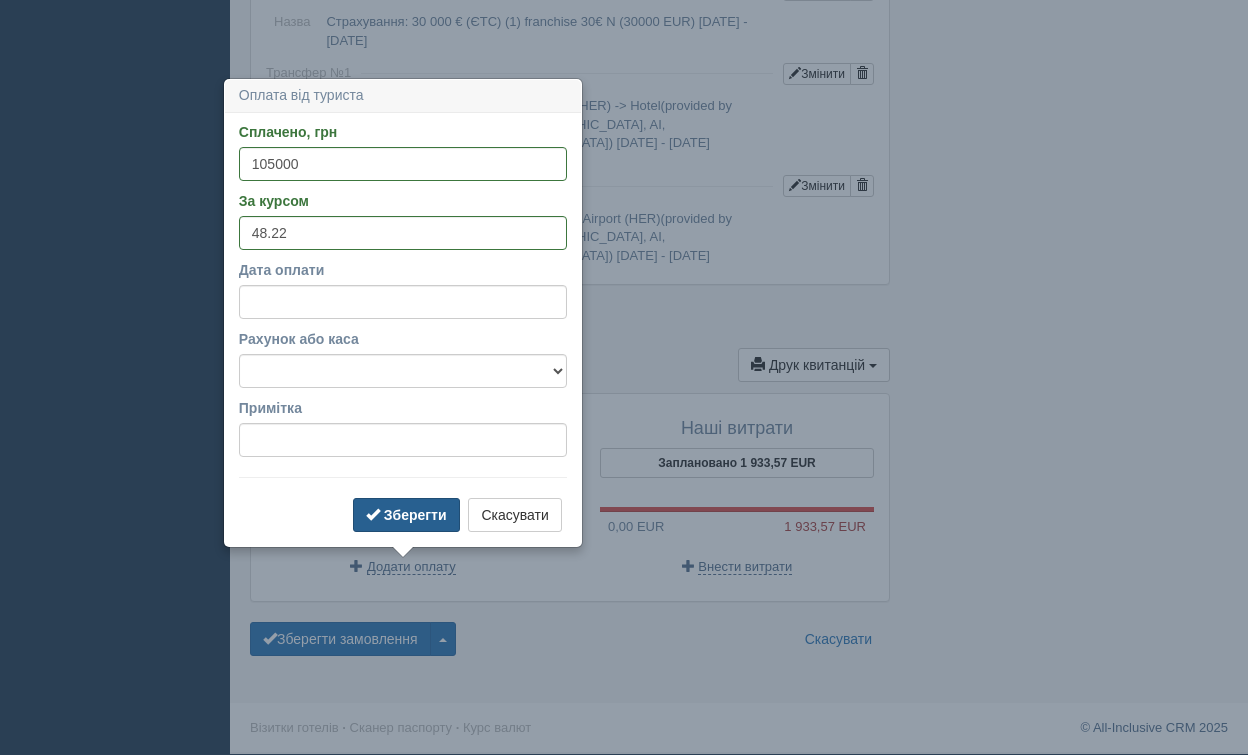 click on "Зберегти" at bounding box center [406, 515] 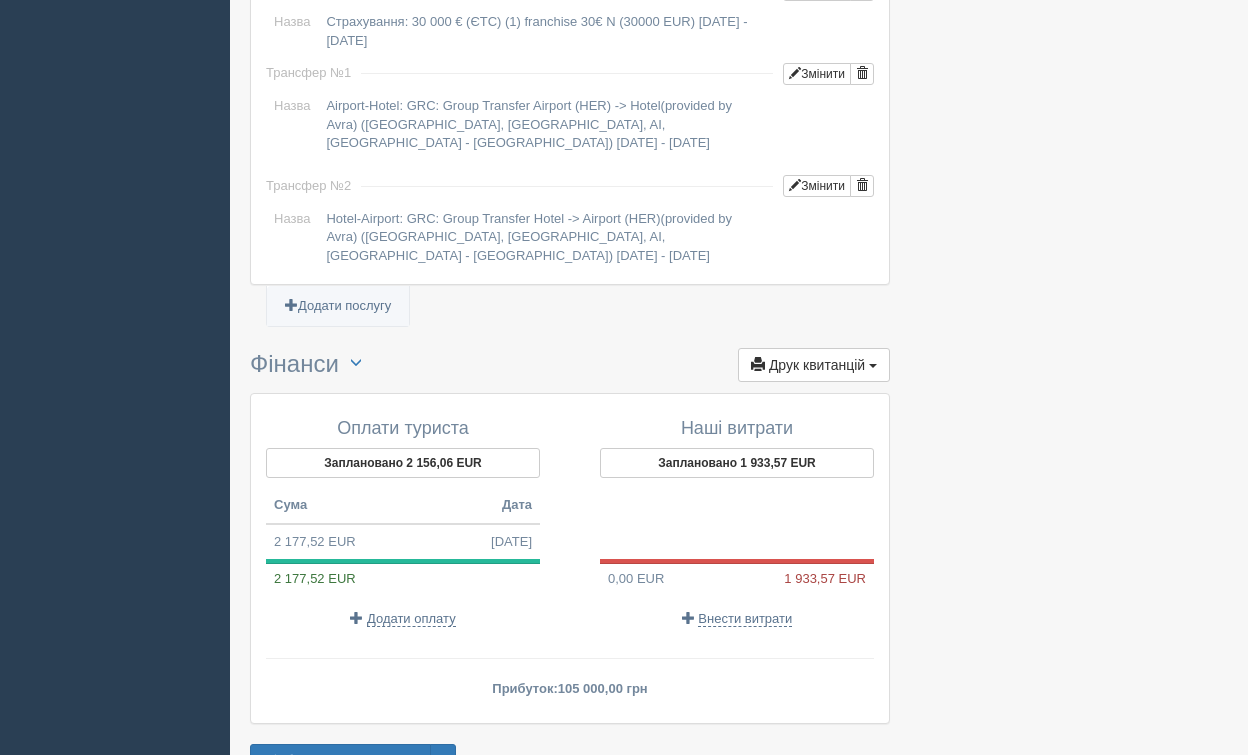 click on "Наші витрати
Заплановано 1 933,57 EUR
0,00 EUR
1 933,57 EUR
Внести витрати" at bounding box center (727, 523) 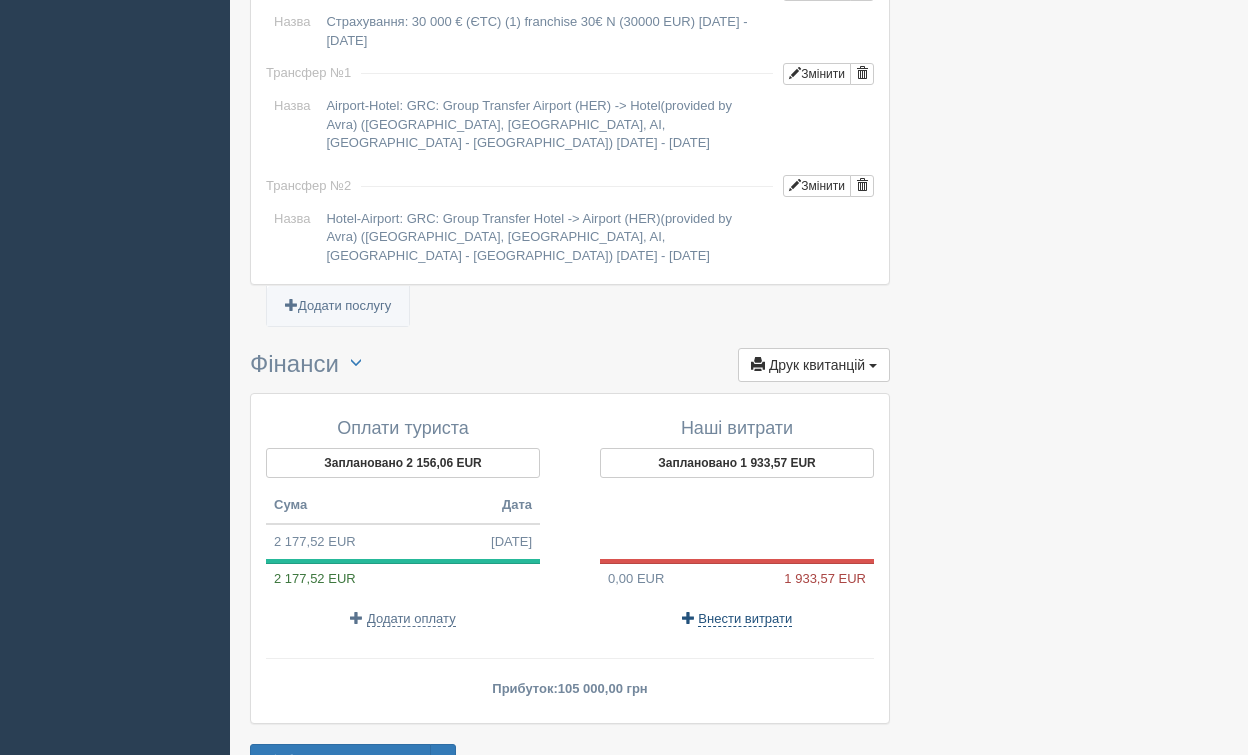 click on "Внести витрати" at bounding box center (745, 619) 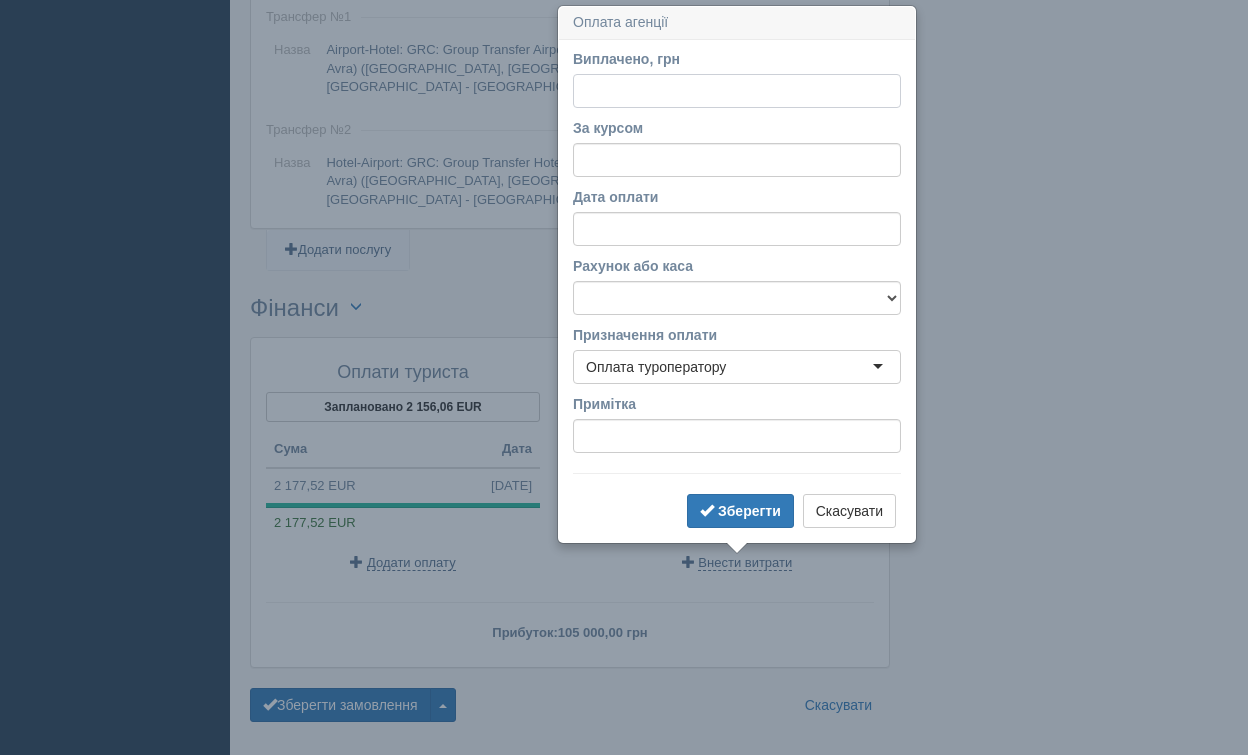 scroll, scrollTop: 1799, scrollLeft: 0, axis: vertical 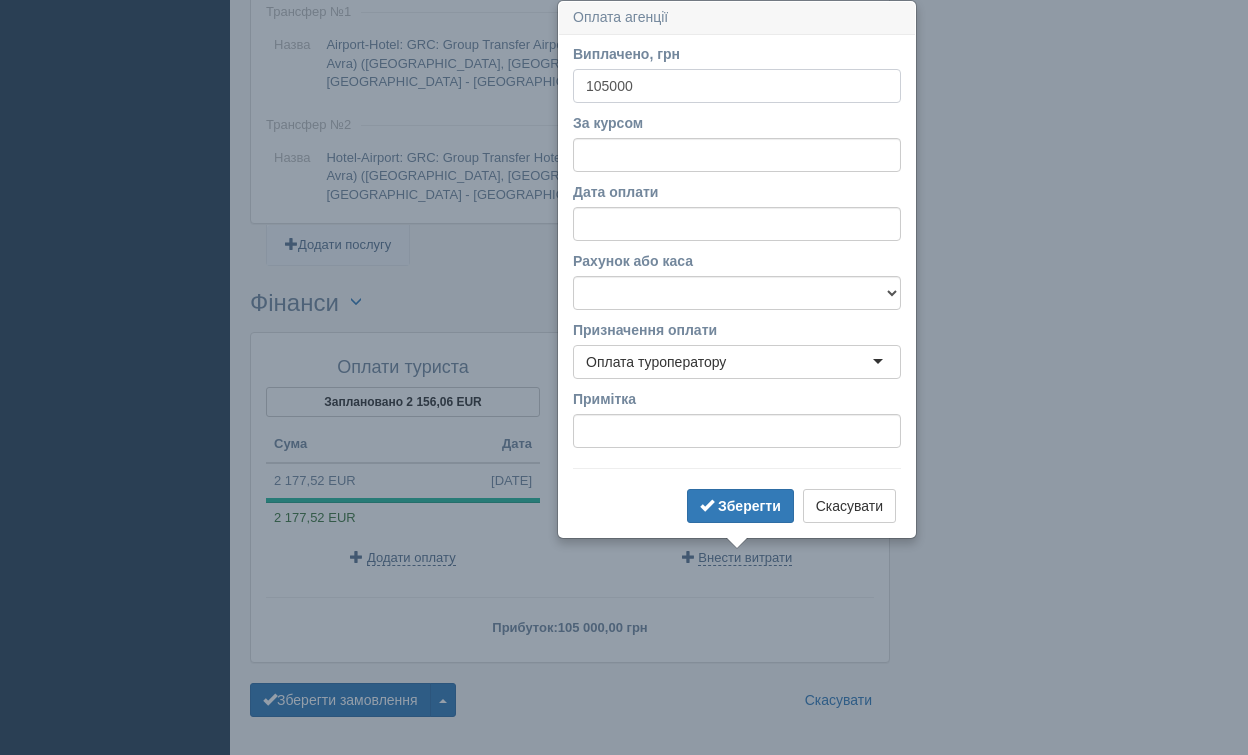 type on "105000" 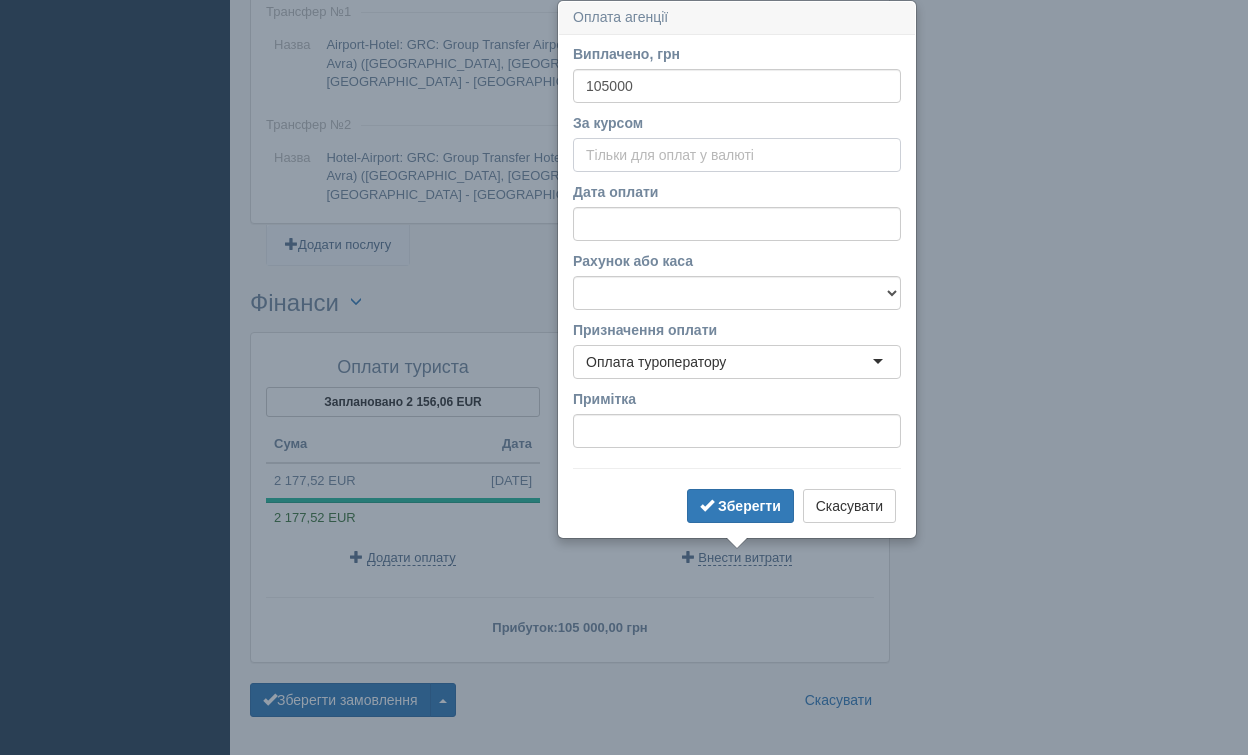 click on "За курсом" at bounding box center [737, 155] 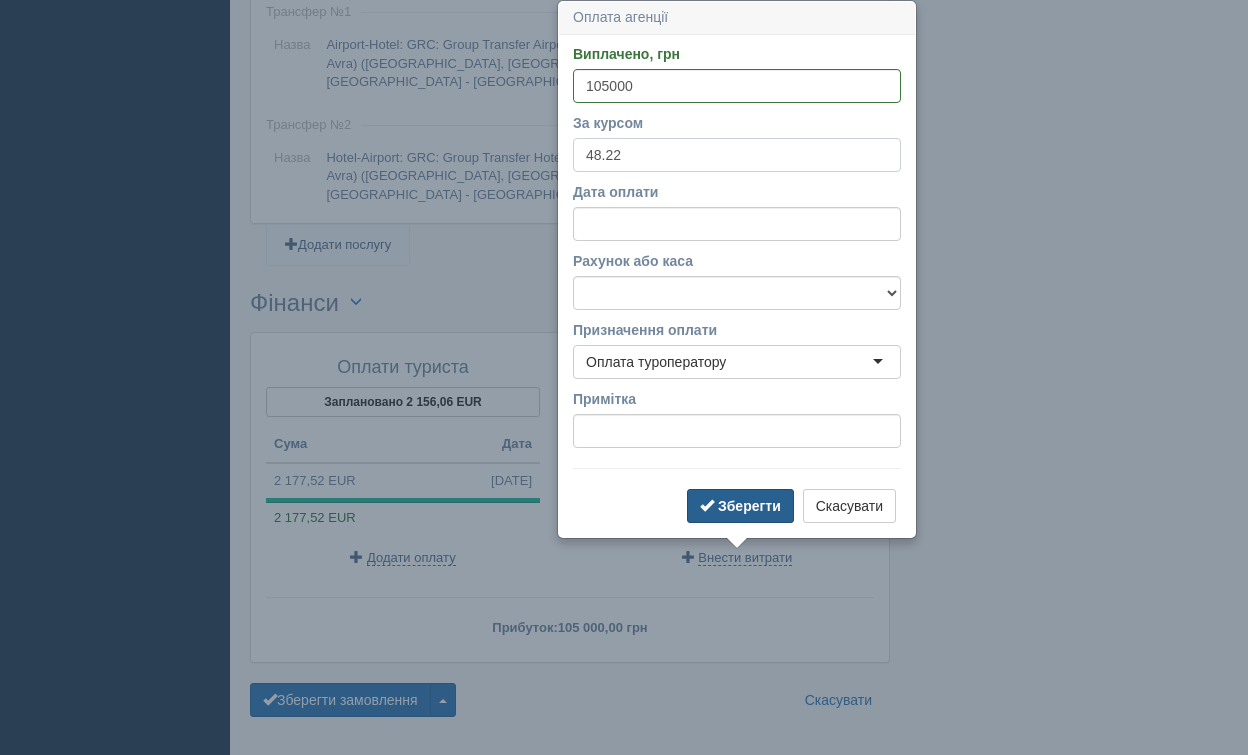 type on "48.22" 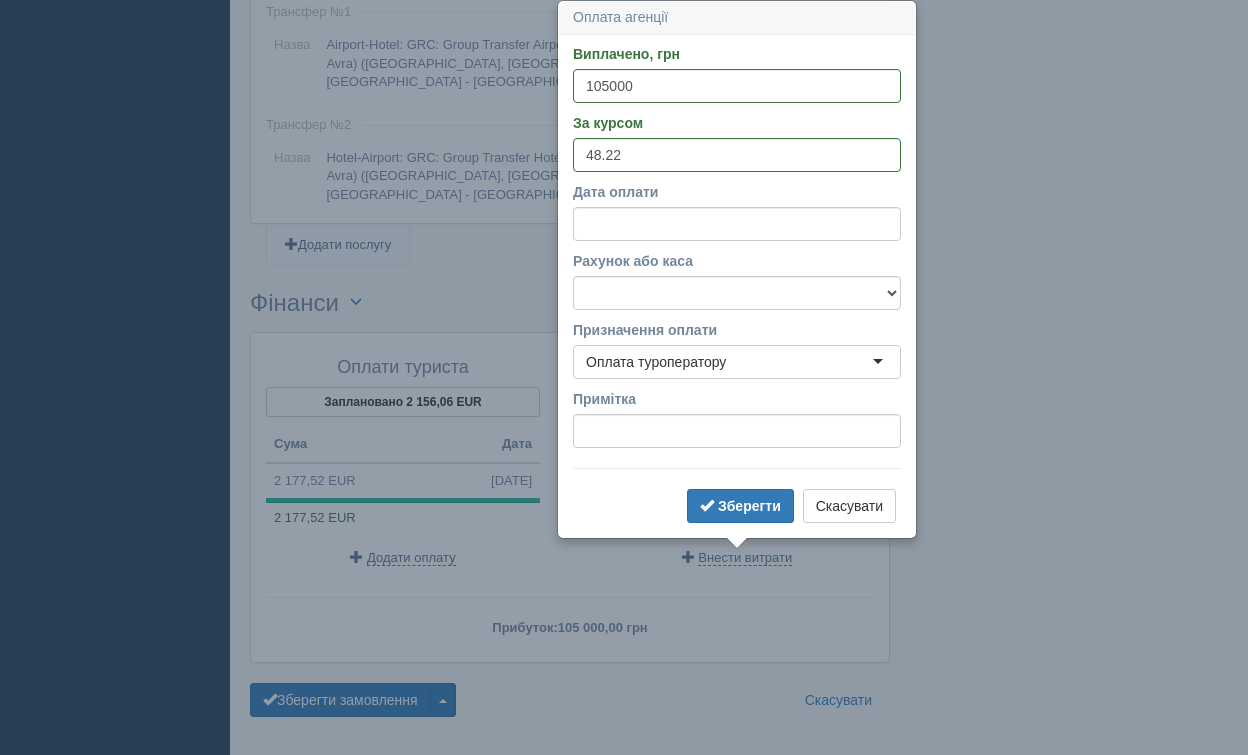 drag, startPoint x: 722, startPoint y: 508, endPoint x: 694, endPoint y: 126, distance: 383.0248 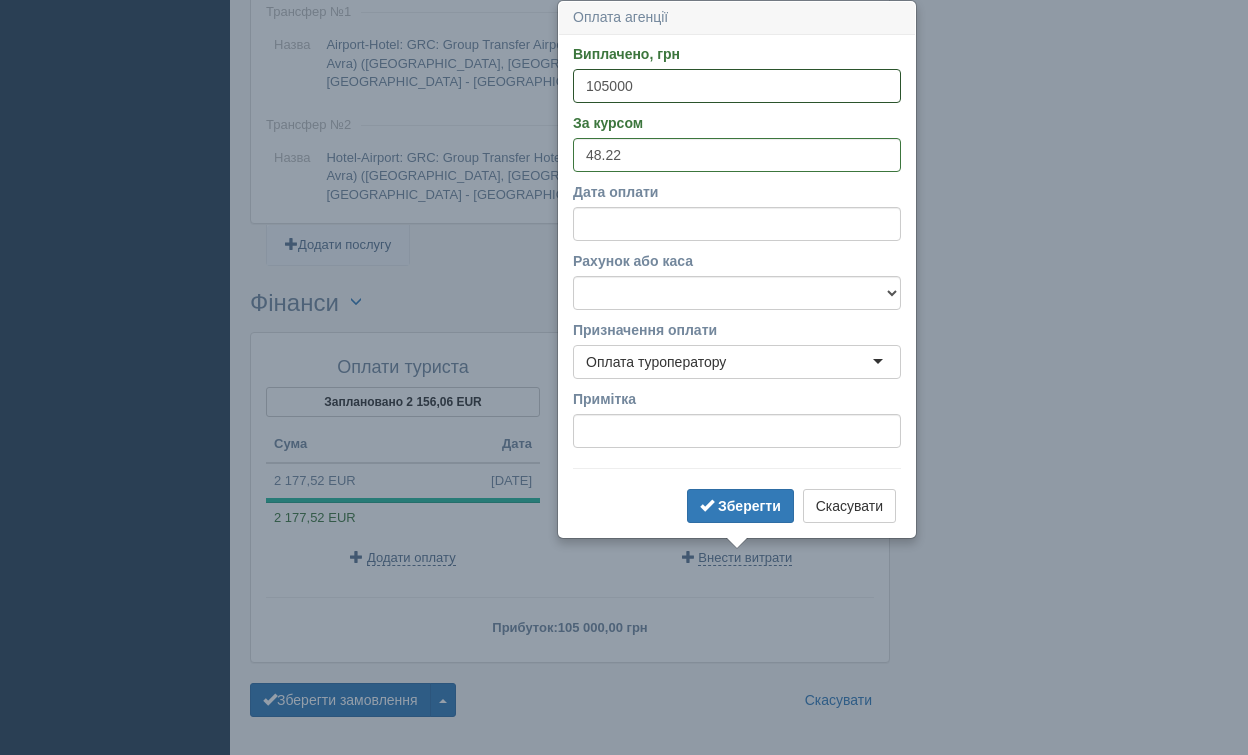 drag, startPoint x: 680, startPoint y: 98, endPoint x: 543, endPoint y: 76, distance: 138.75517 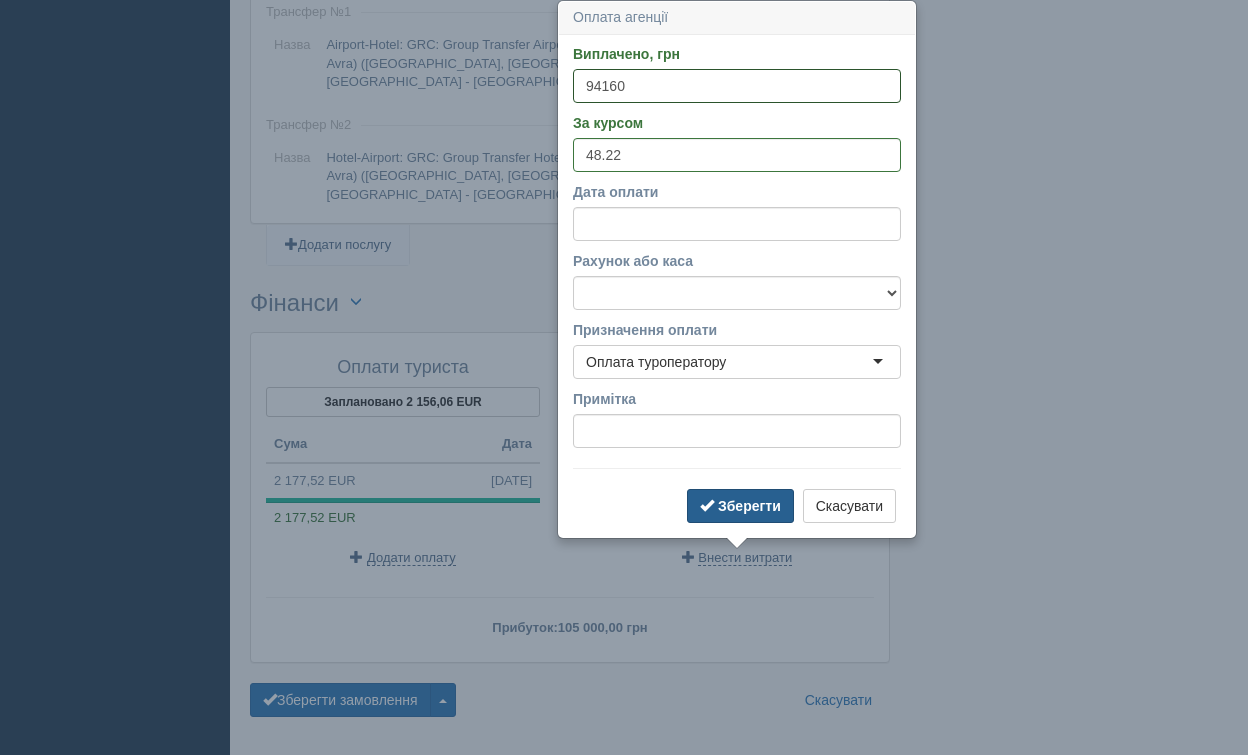 type on "94160" 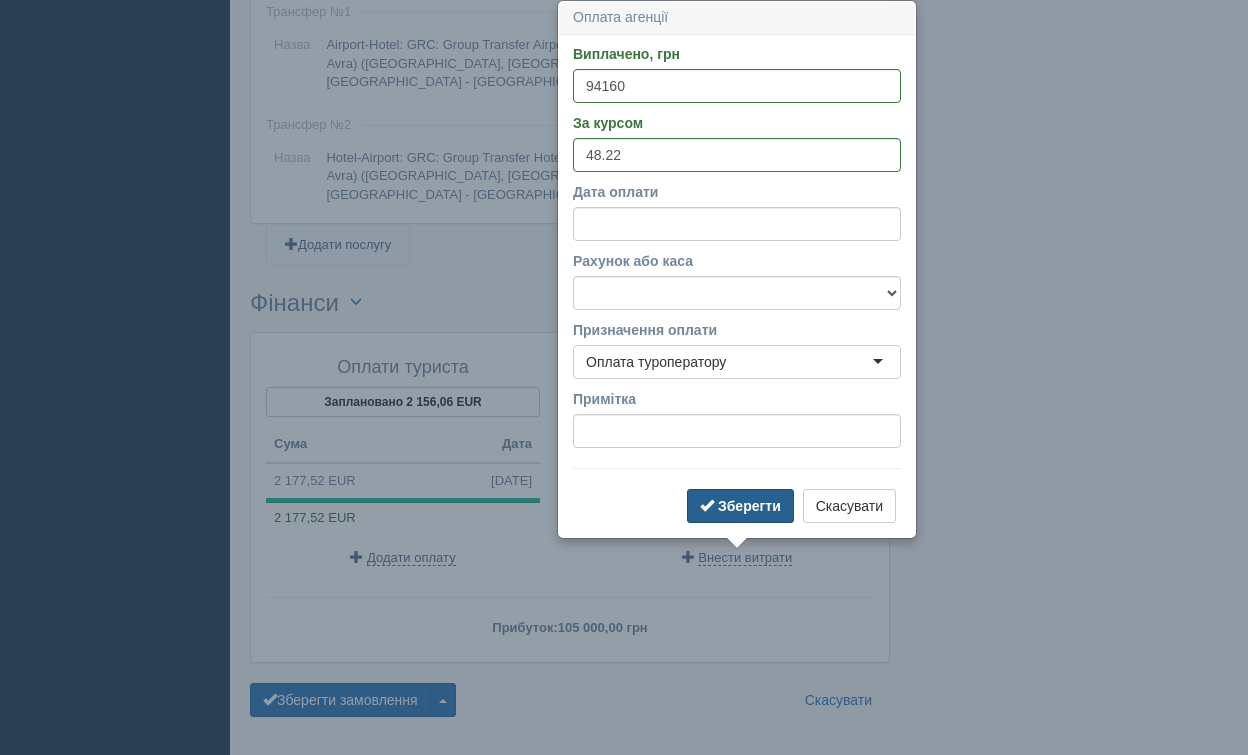 click on "Зберегти" at bounding box center (740, 506) 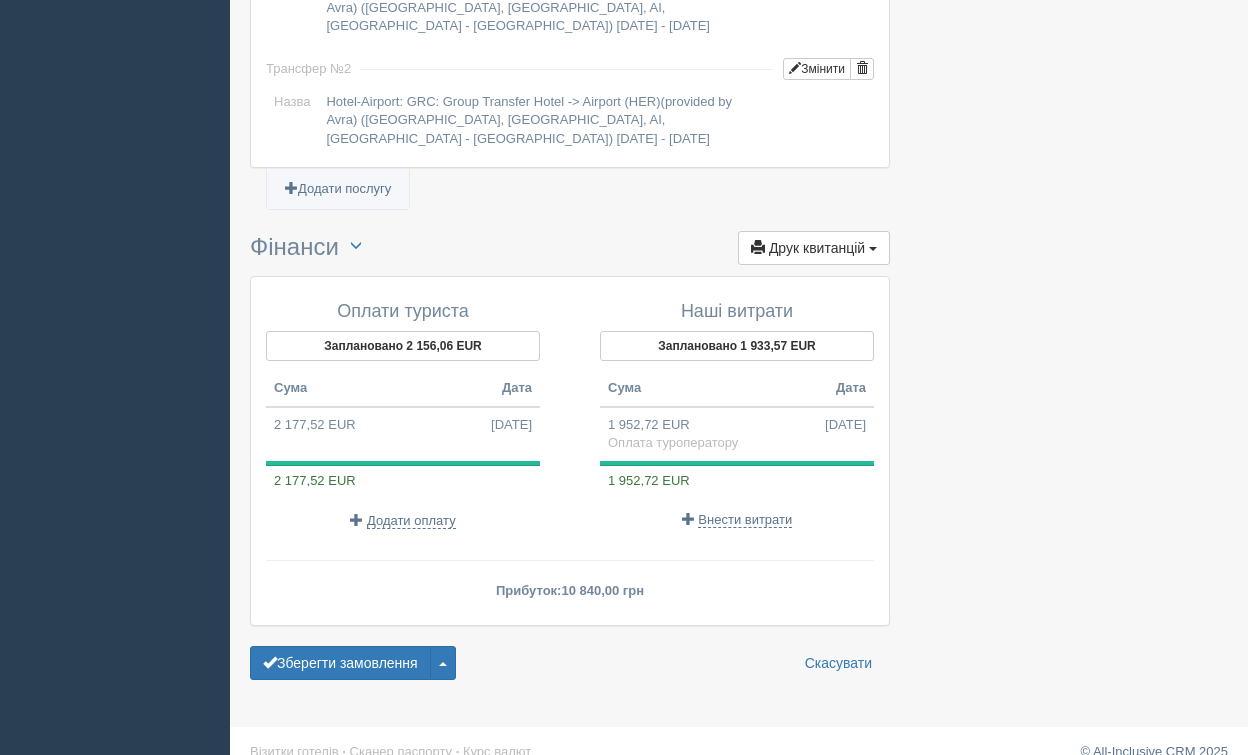 scroll, scrollTop: 1857, scrollLeft: 0, axis: vertical 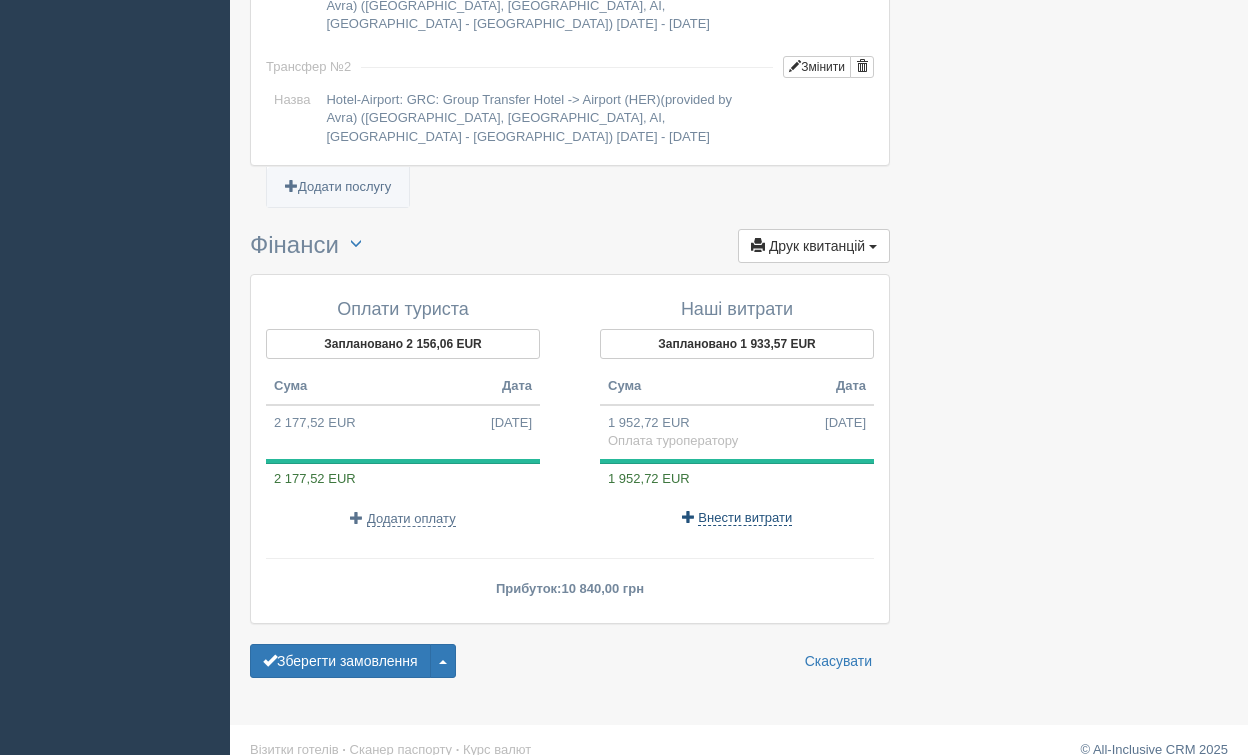 click on "Внести витрати" at bounding box center [745, 518] 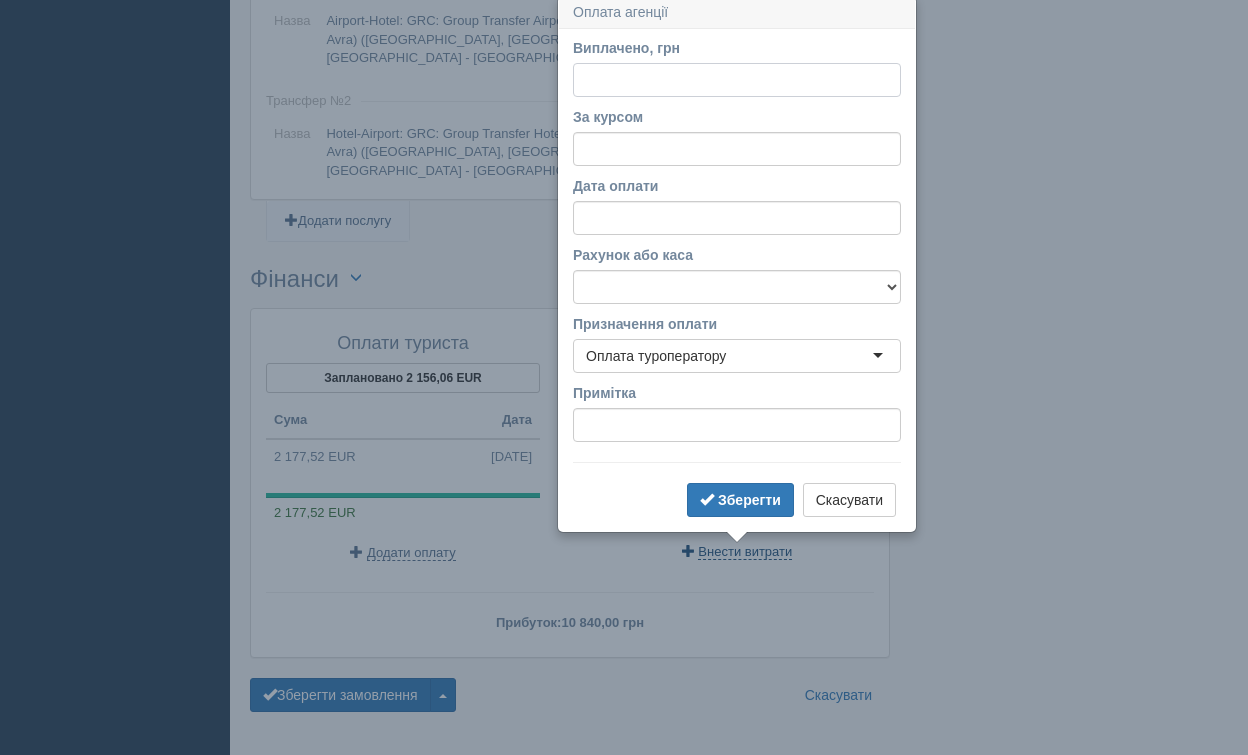 scroll, scrollTop: 1818, scrollLeft: 0, axis: vertical 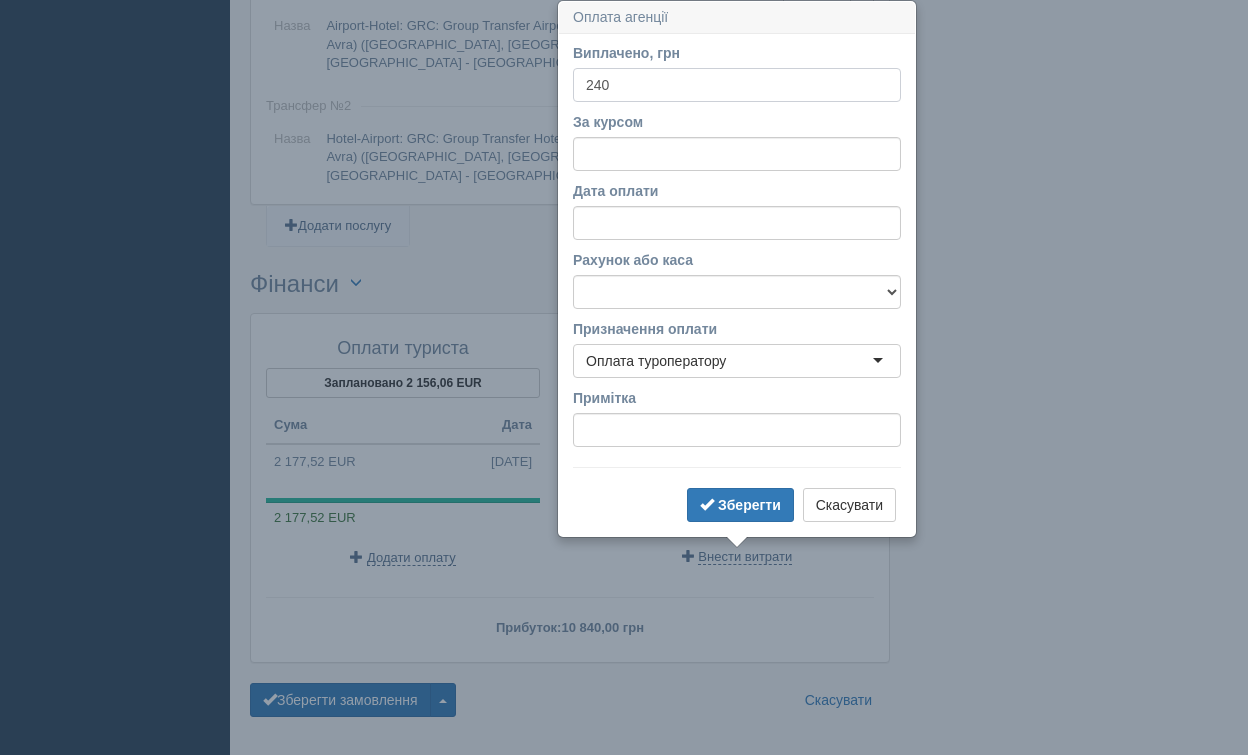 type on "240" 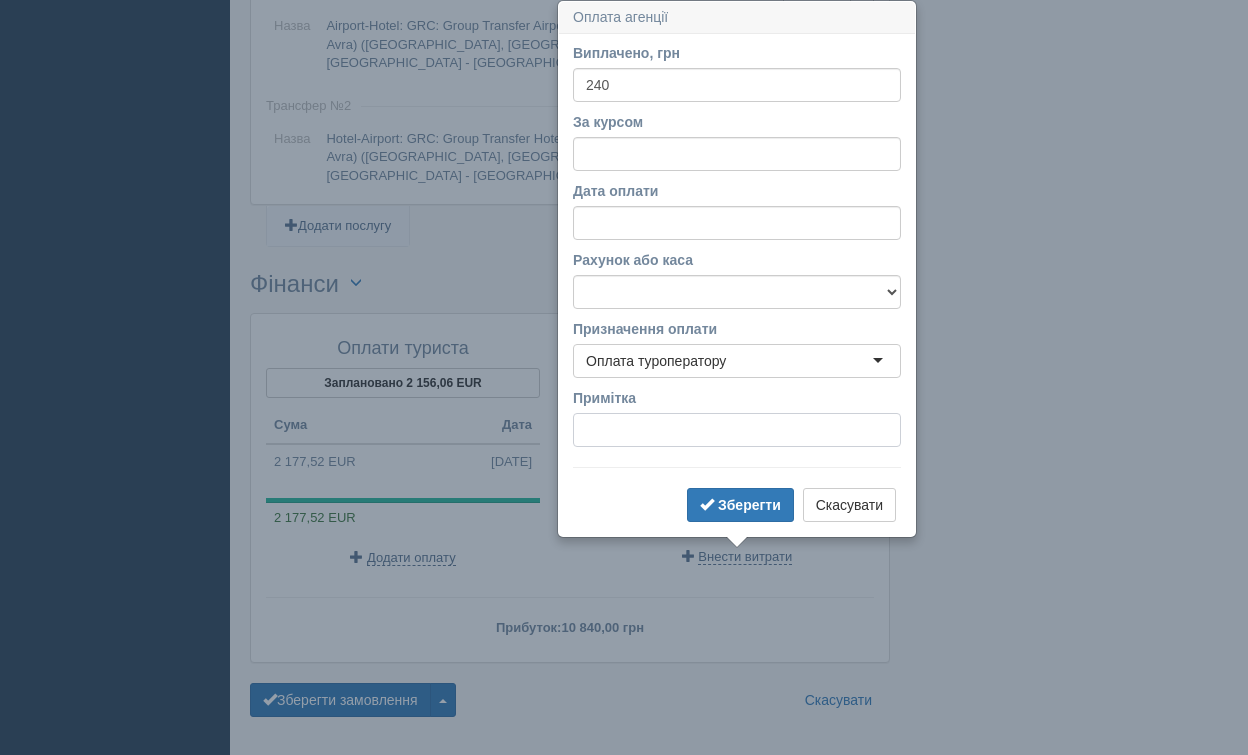 click on "Примітка" at bounding box center [737, 430] 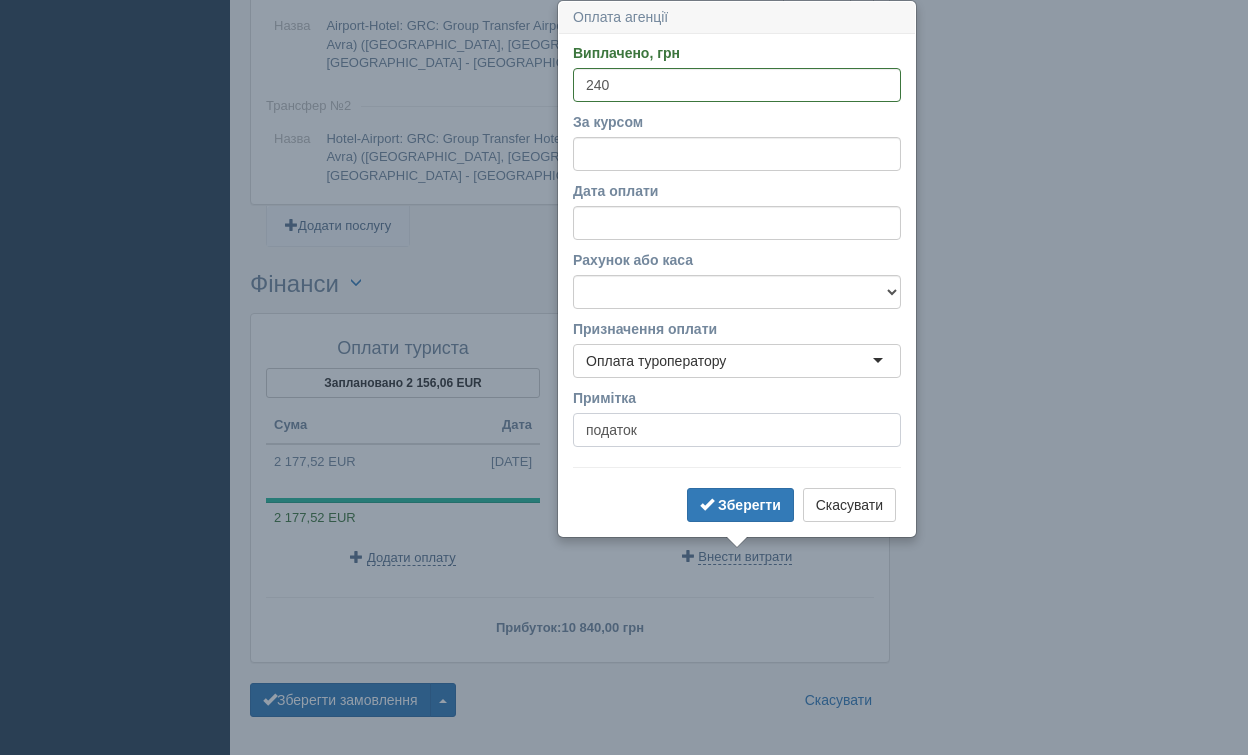 type on "податок" 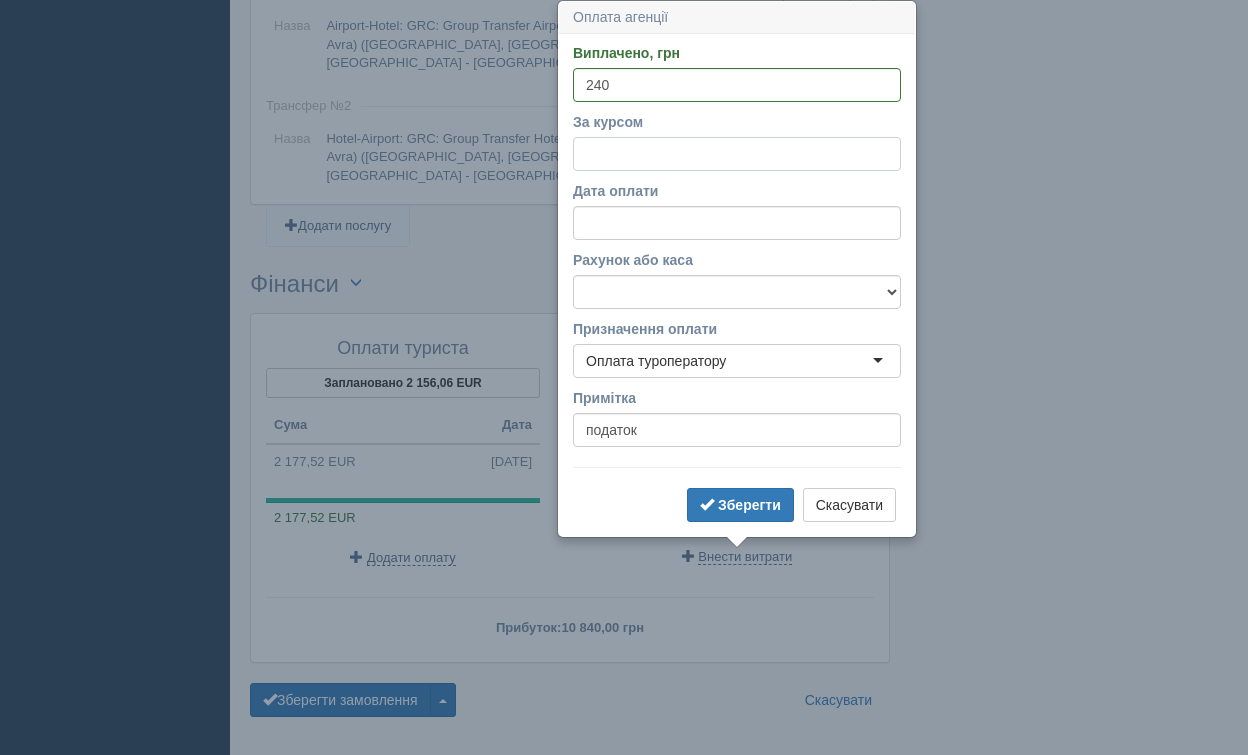 click on "За курсом" at bounding box center [737, 154] 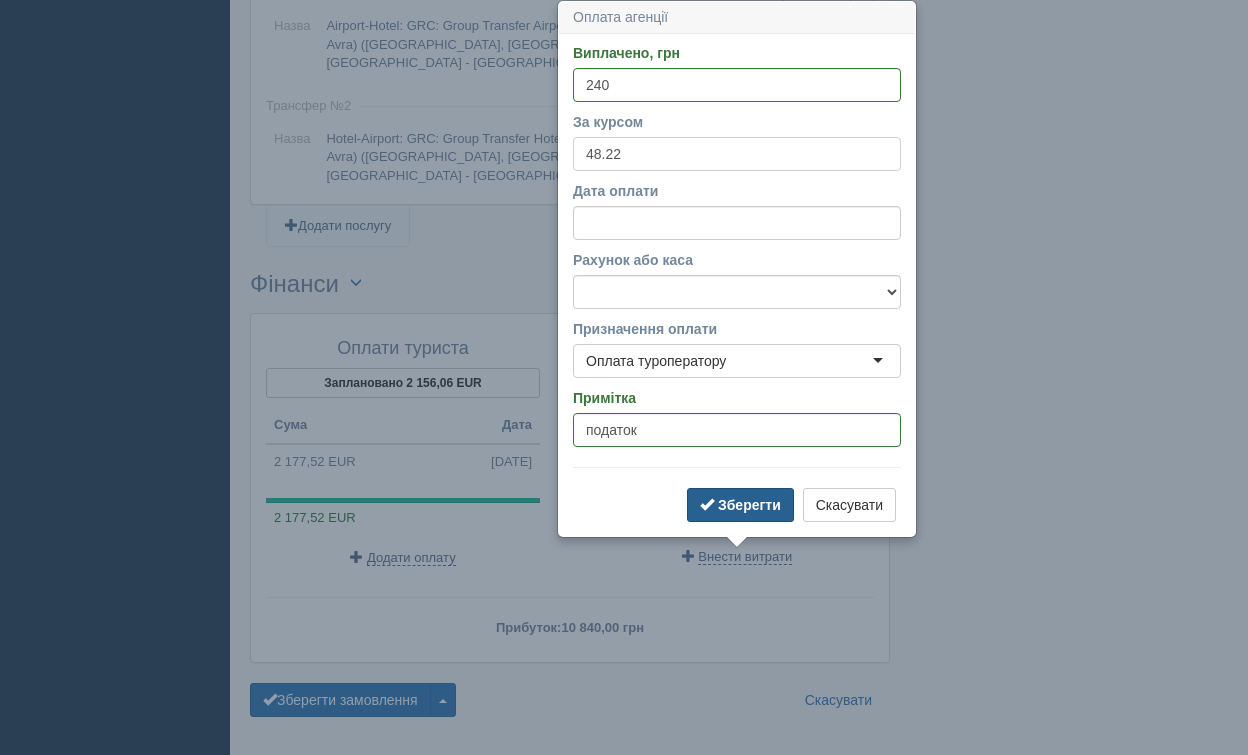 type on "48.22" 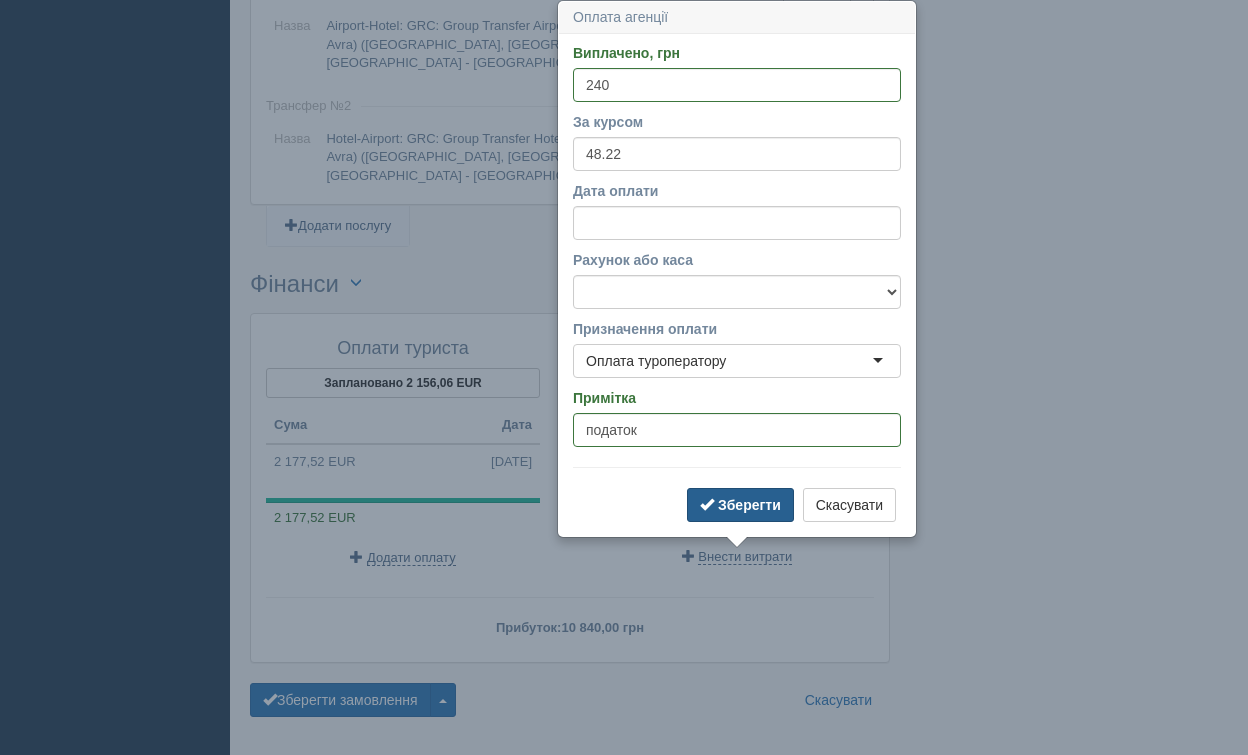 click on "Зберегти" at bounding box center (749, 505) 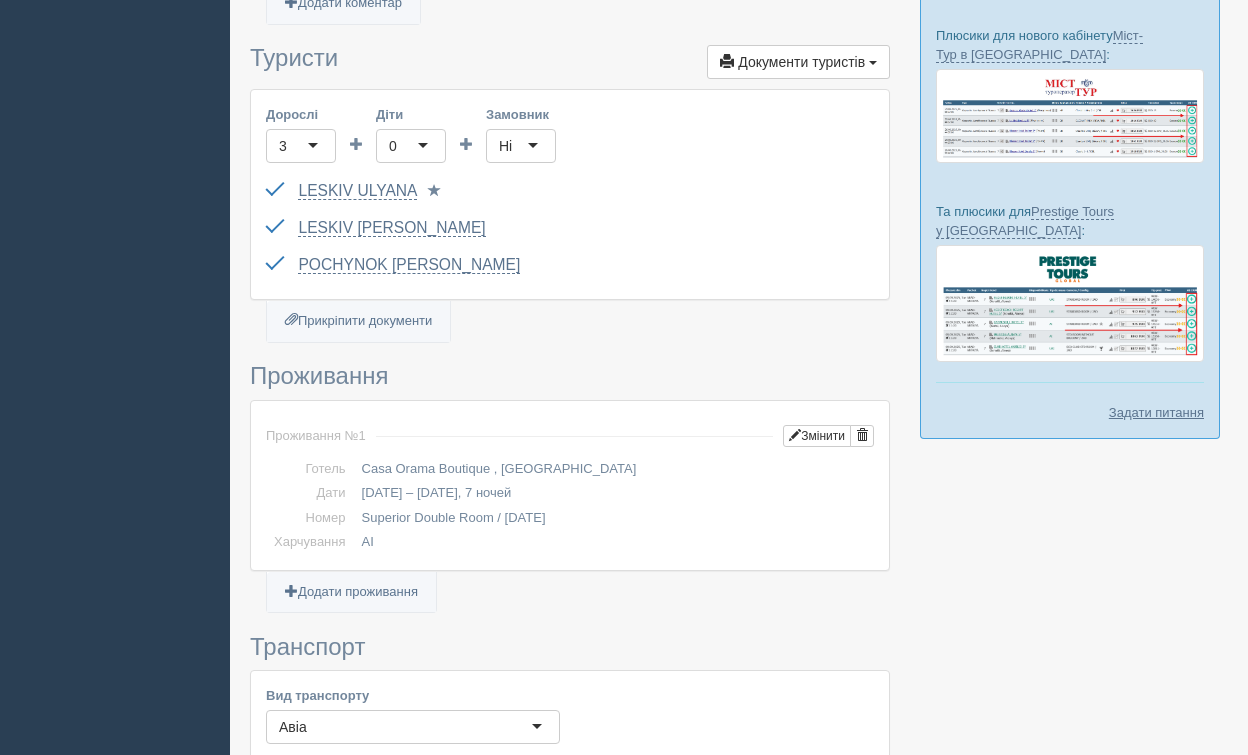 scroll, scrollTop: 0, scrollLeft: 0, axis: both 